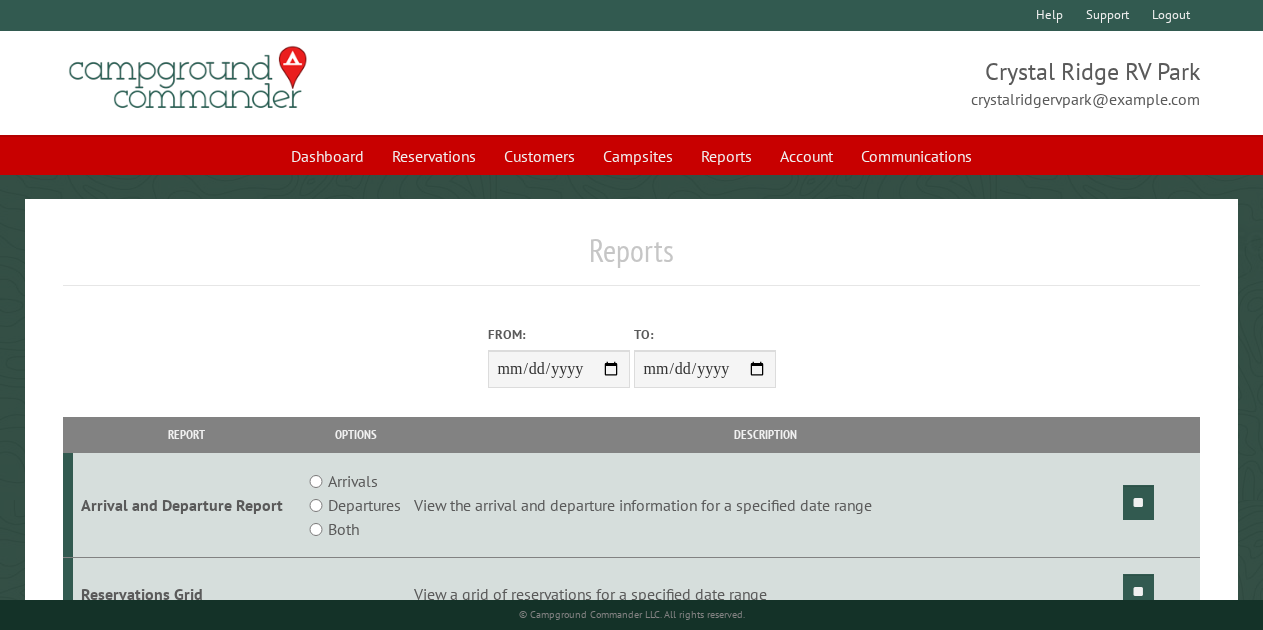 scroll, scrollTop: 0, scrollLeft: 0, axis: both 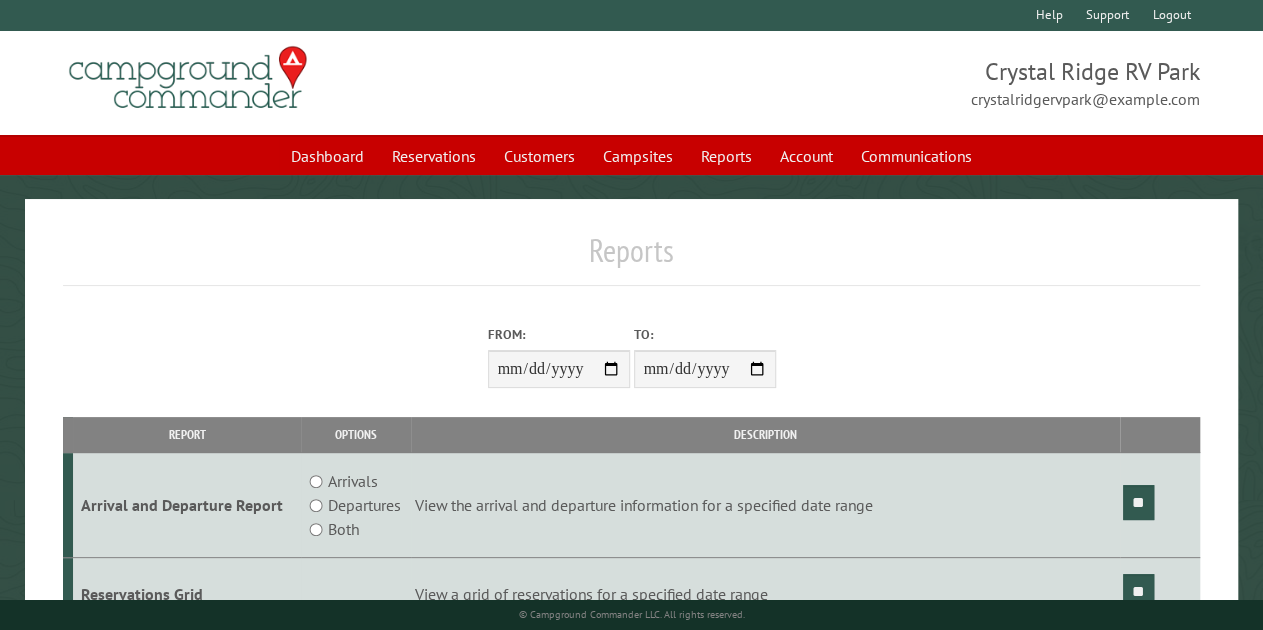 click on "Reservations" at bounding box center [434, 156] 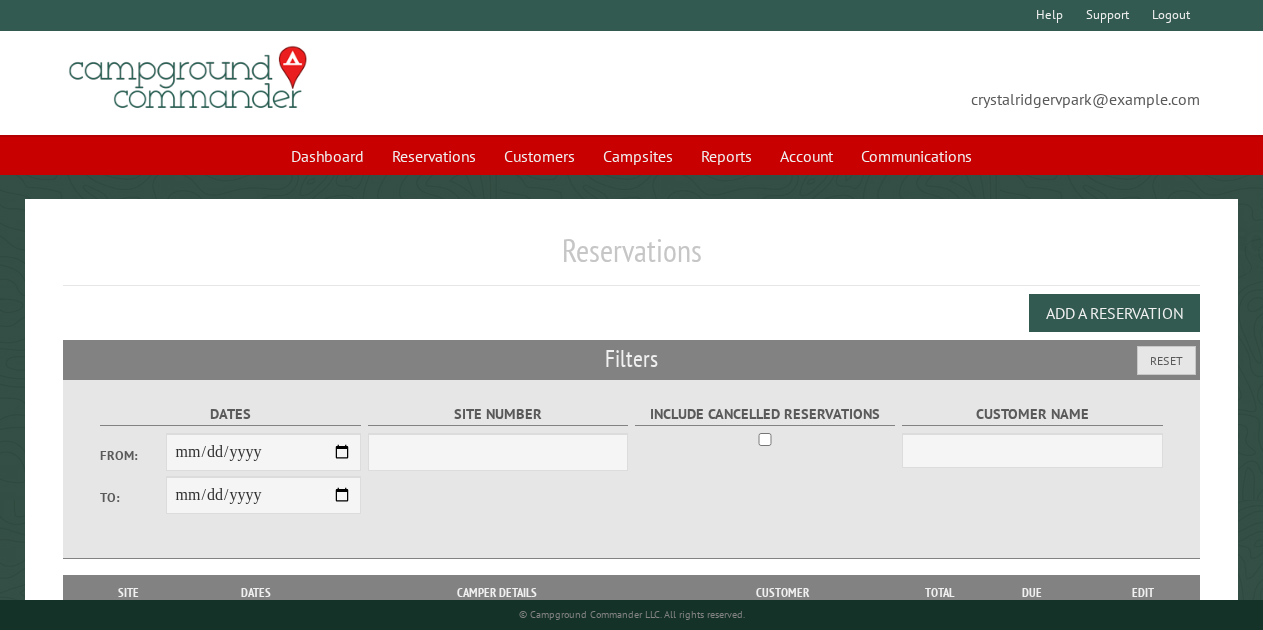 scroll, scrollTop: 0, scrollLeft: 0, axis: both 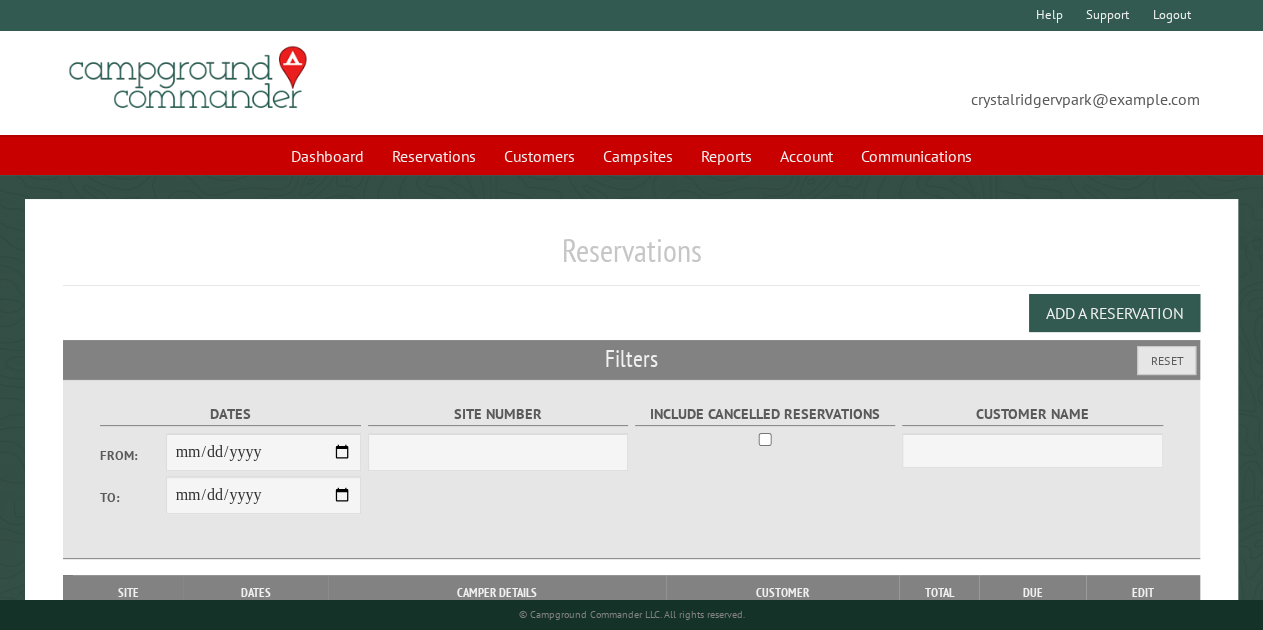 select 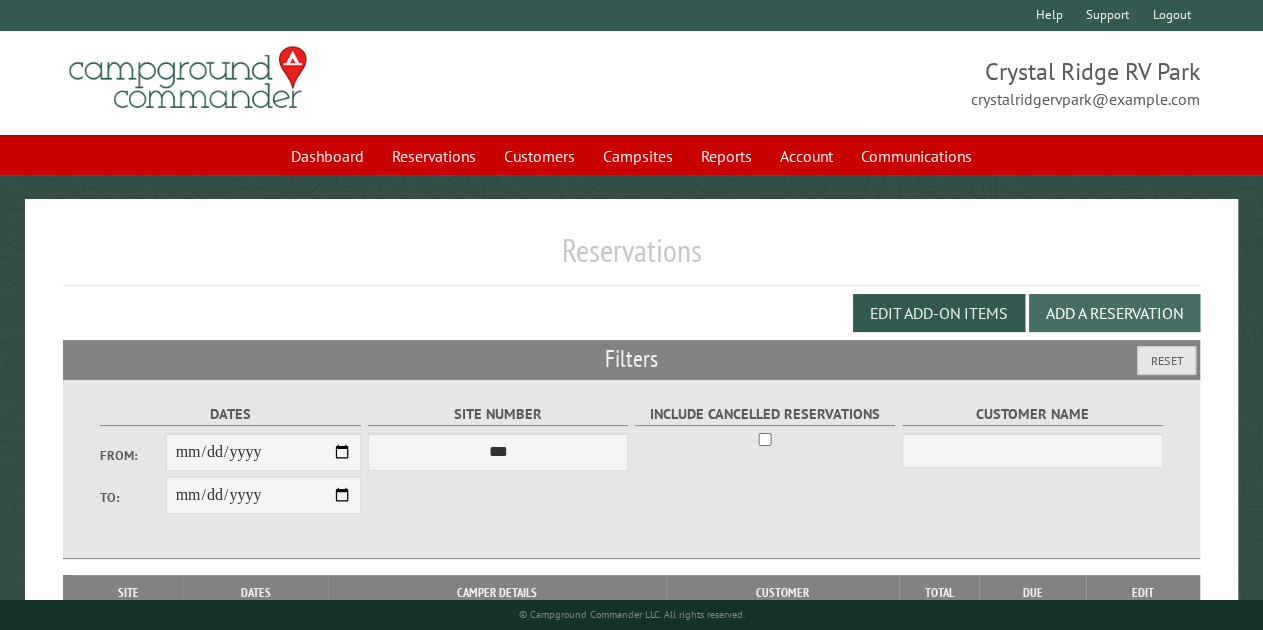 click on "Add a Reservation" at bounding box center [1114, 313] 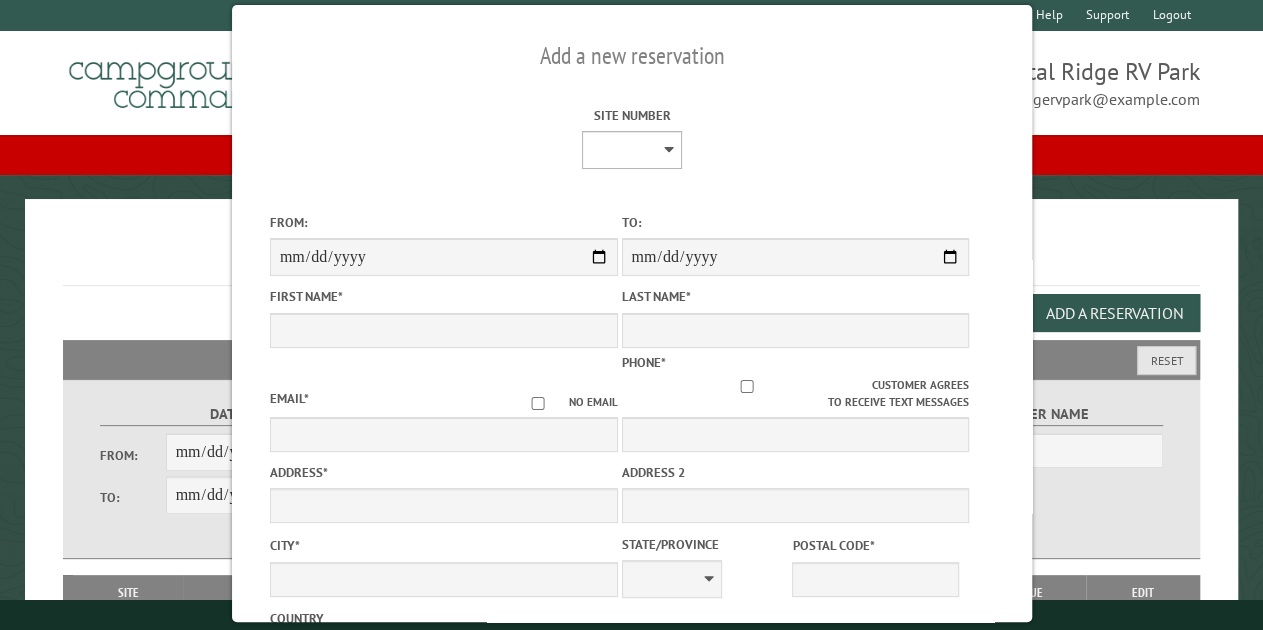 click on "**********" at bounding box center (632, 150) 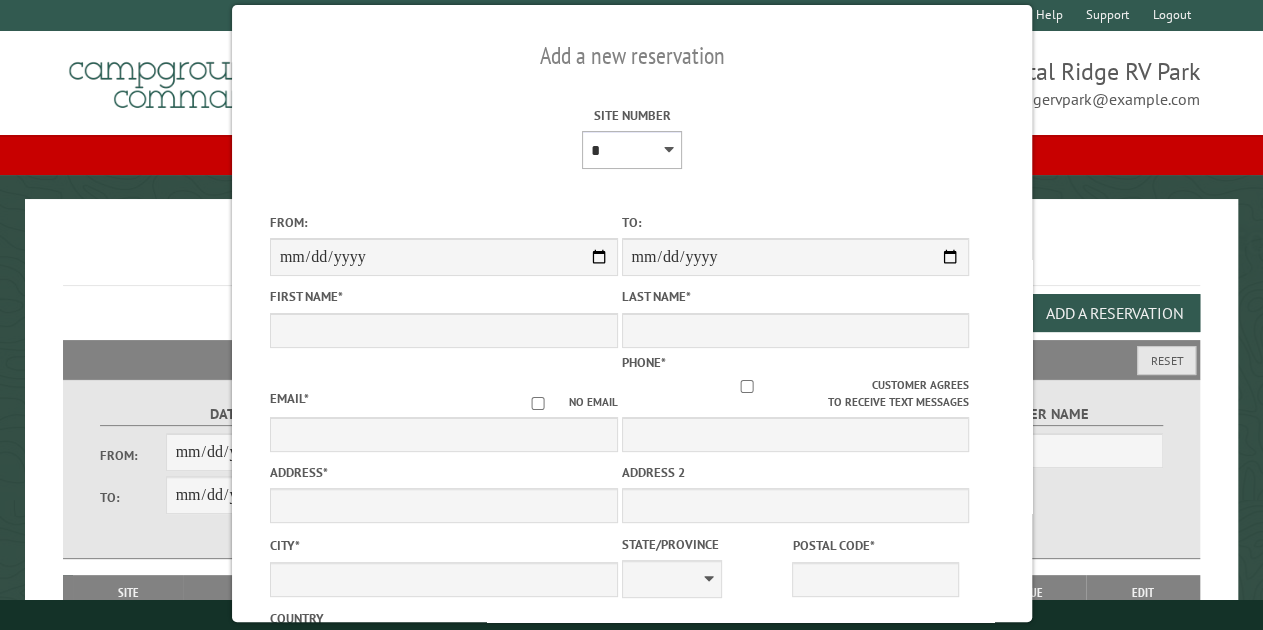click on "**********" at bounding box center (632, 150) 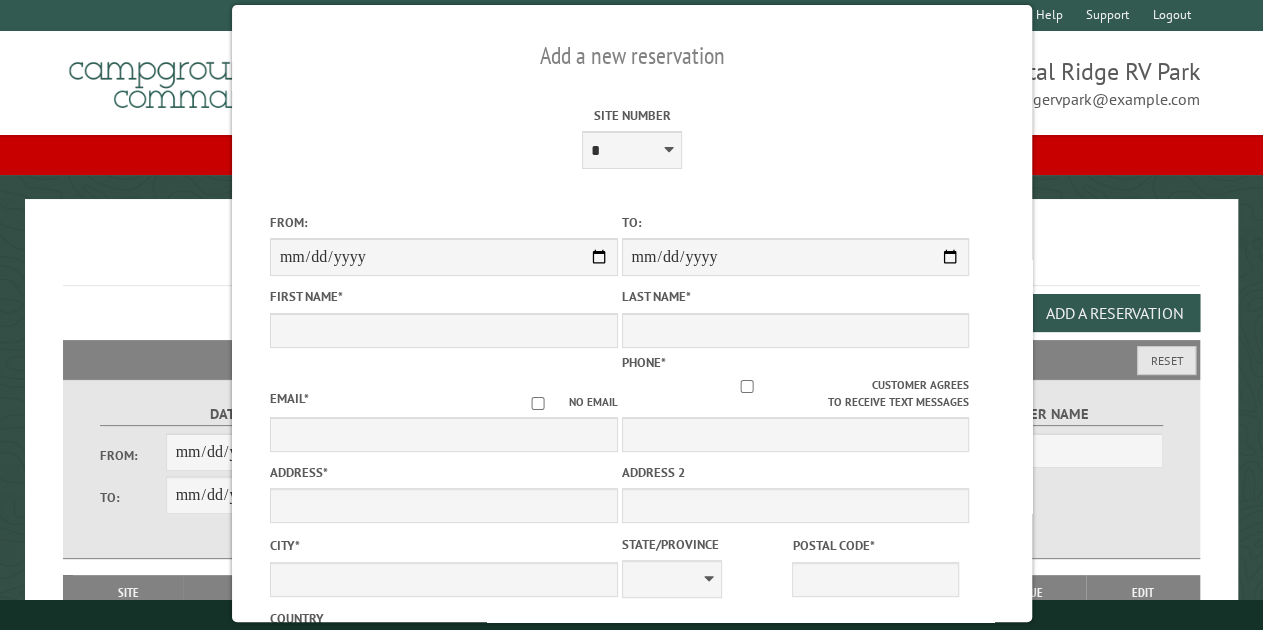 click on "From:" at bounding box center [443, 257] 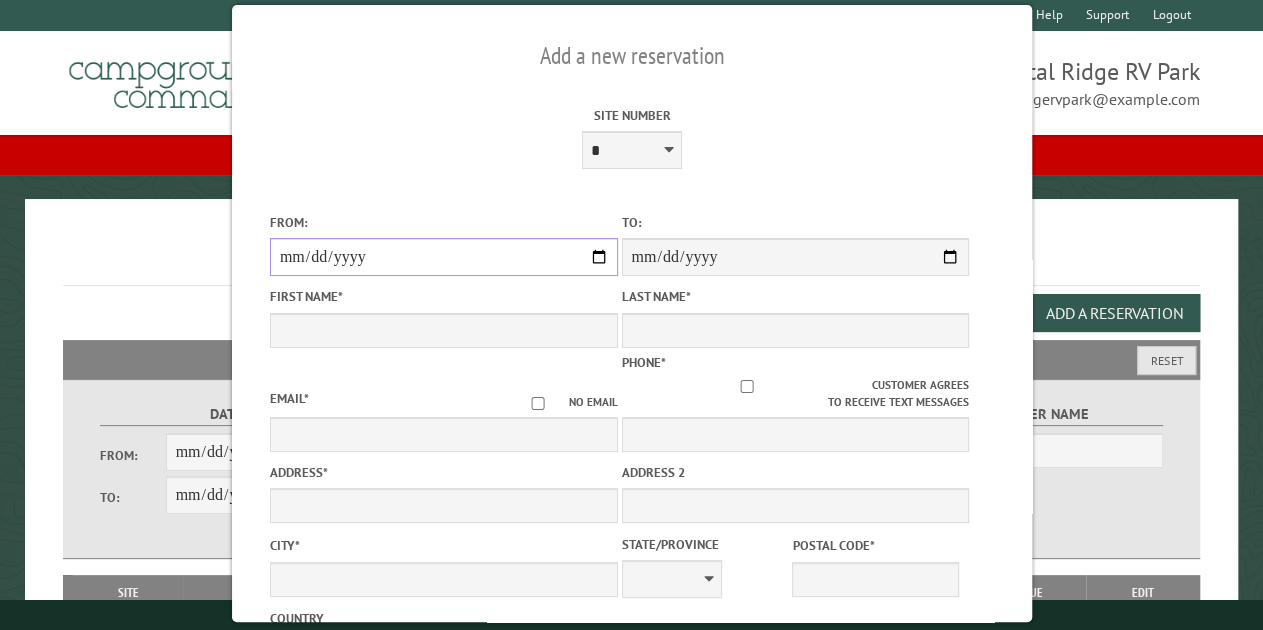 type on "**********" 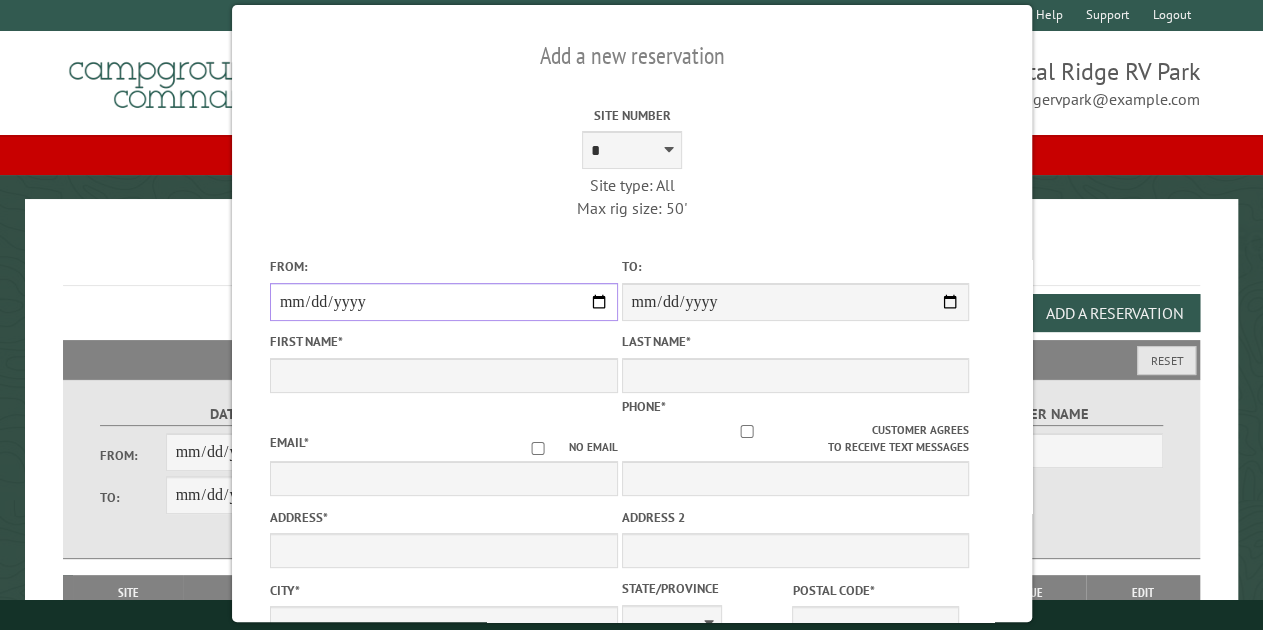 type on "*****" 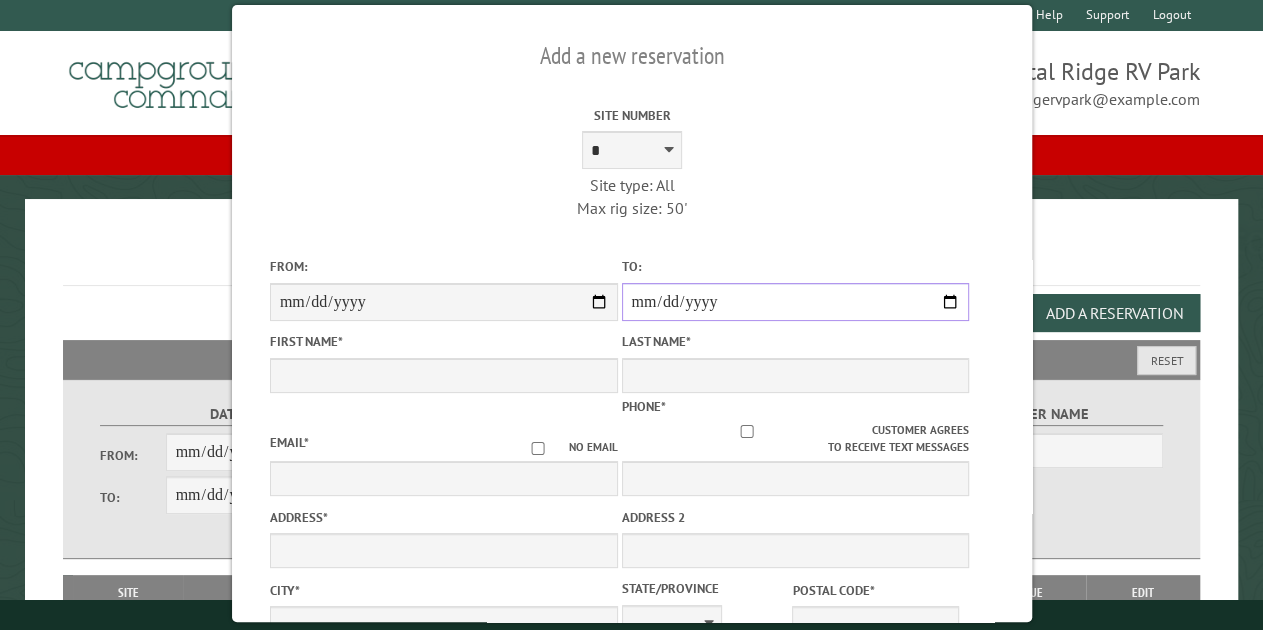 click on "**********" at bounding box center (795, 302) 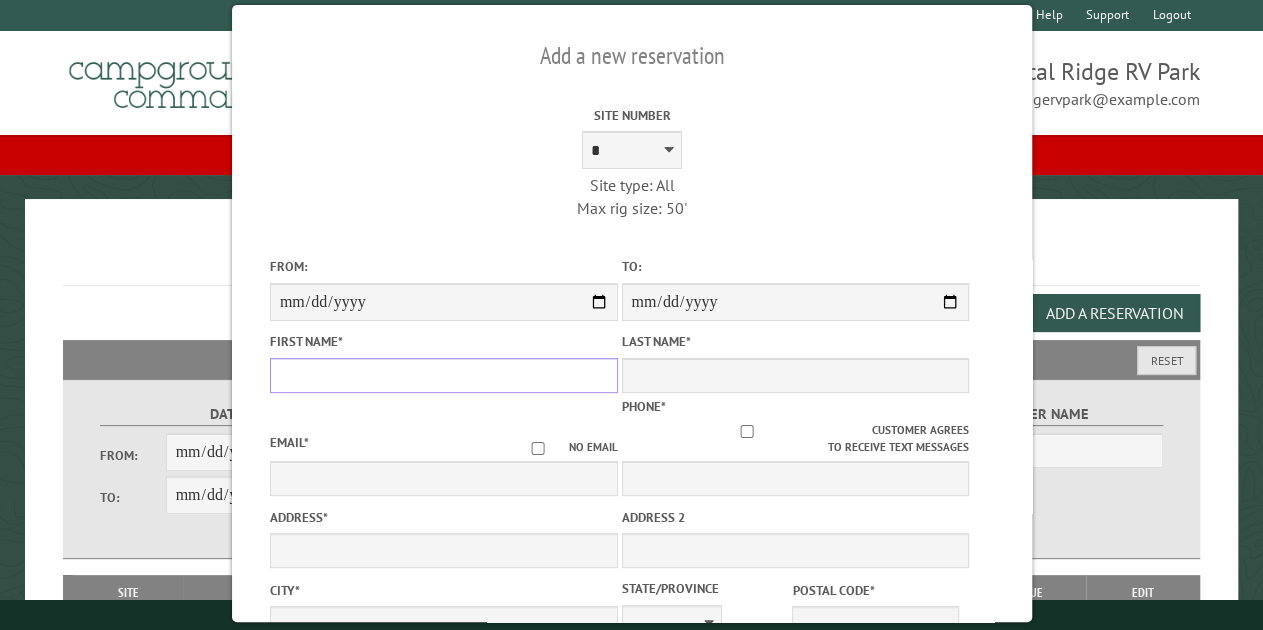 click on "First Name *" at bounding box center (443, 375) 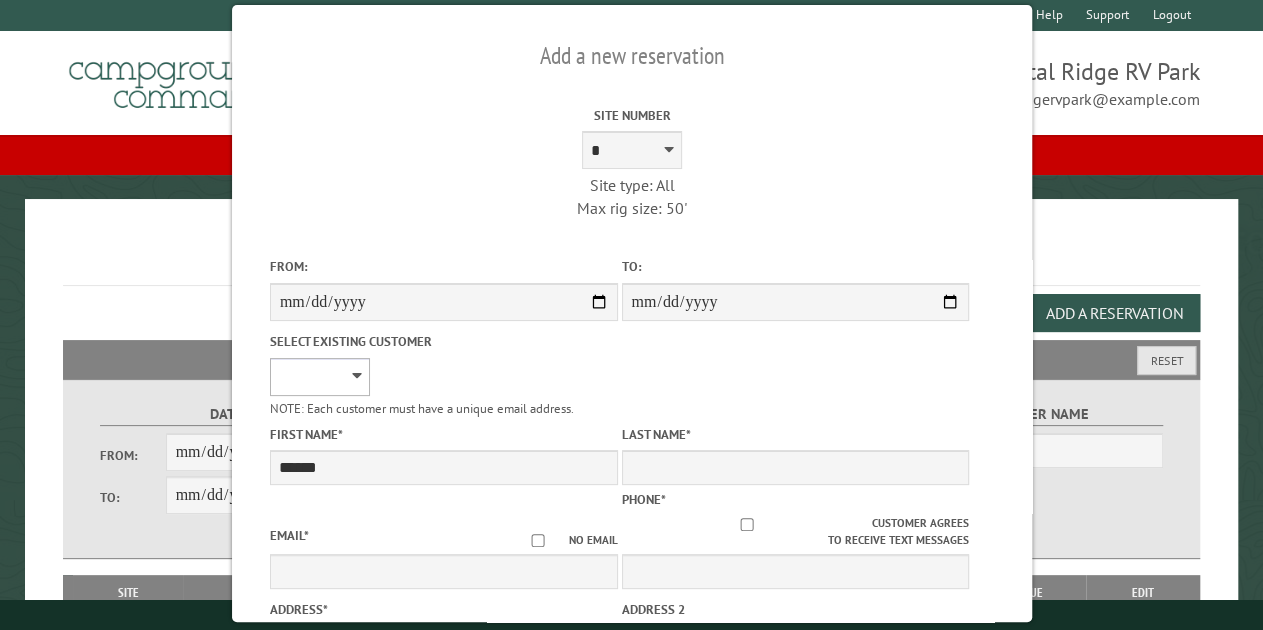 click on "**********" at bounding box center [319, 377] 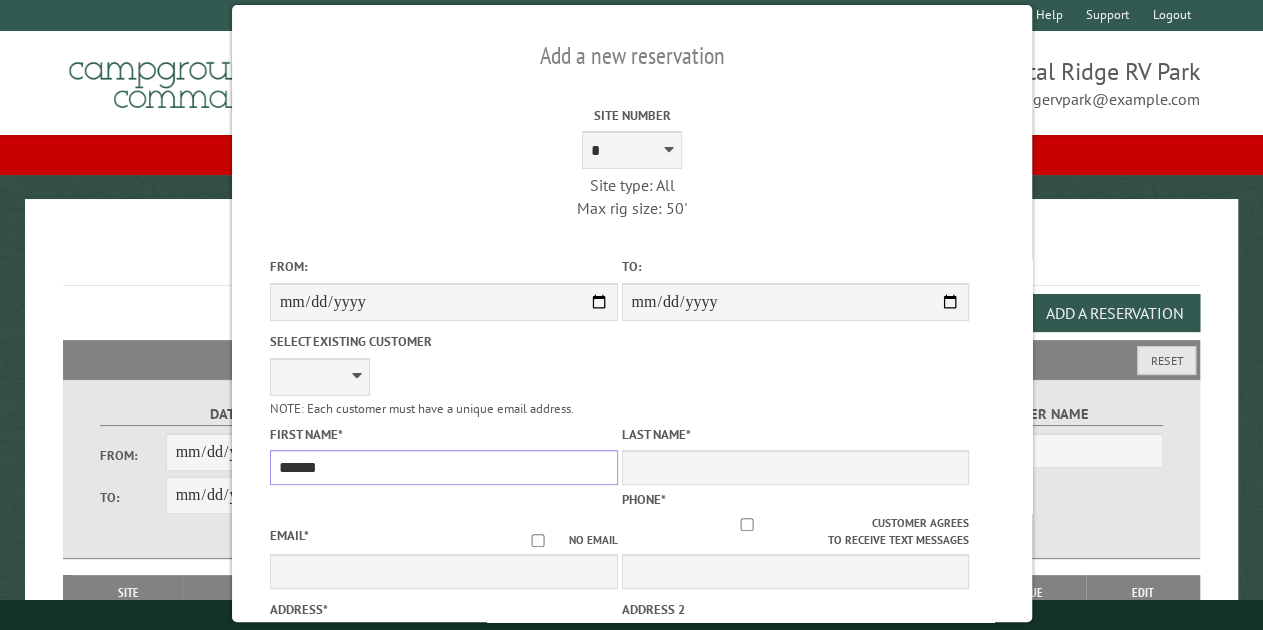 click on "******" at bounding box center [443, 467] 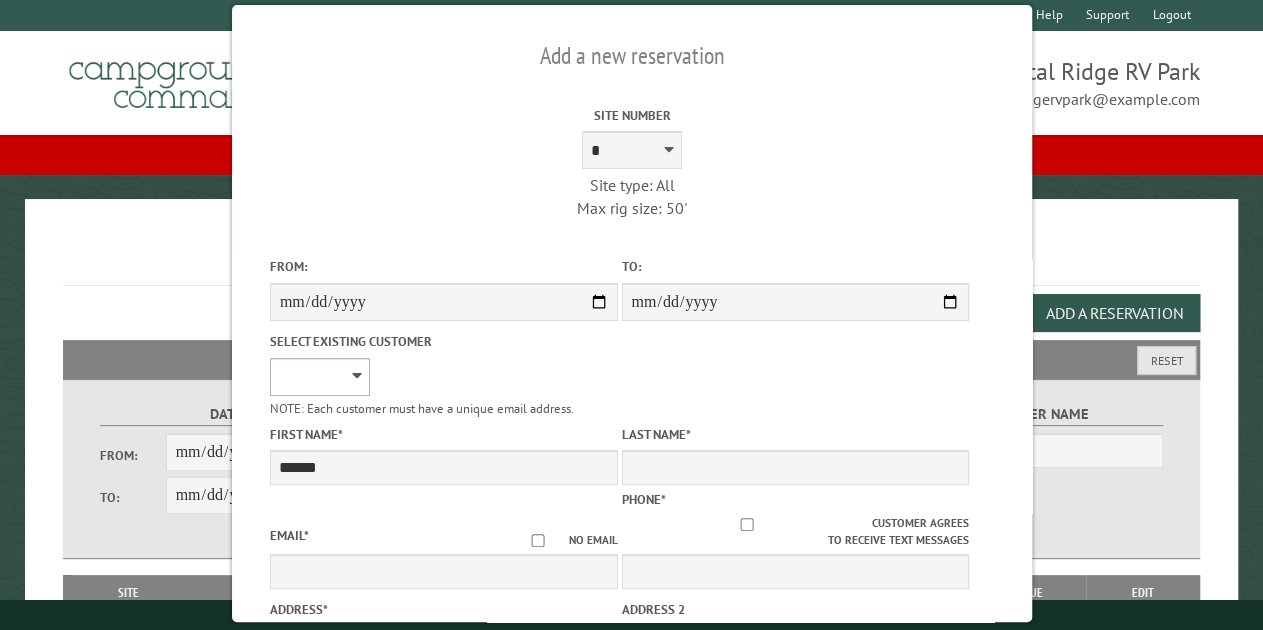 click on "**********" at bounding box center (319, 377) 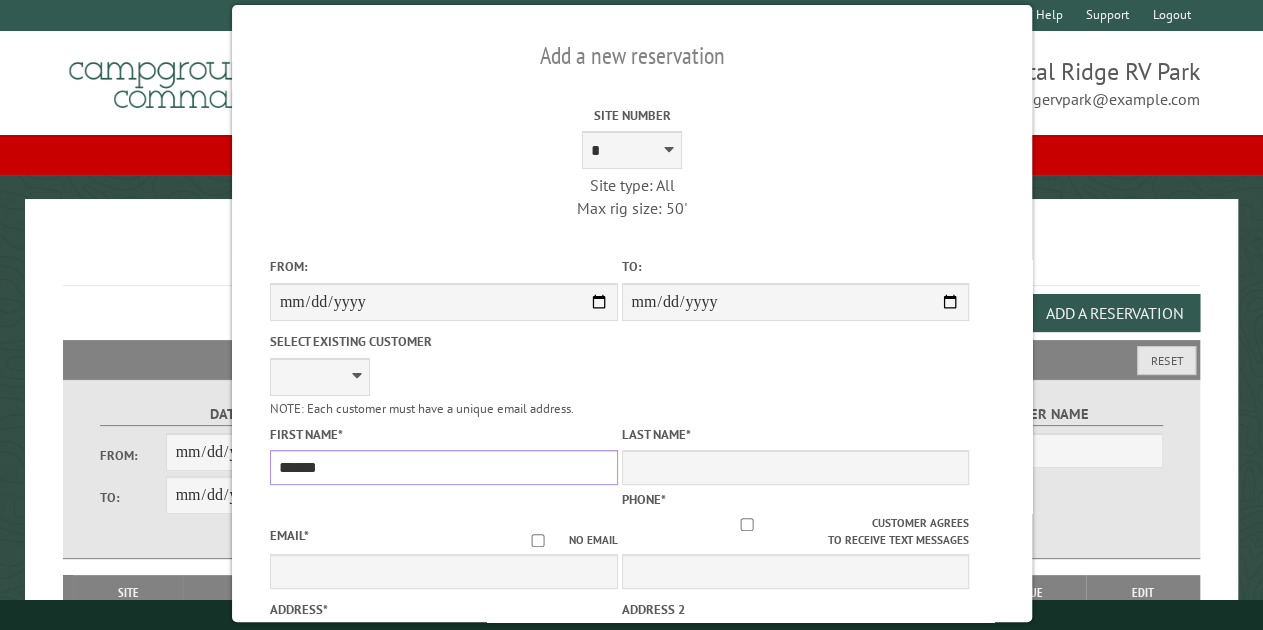 click on "******" at bounding box center (443, 467) 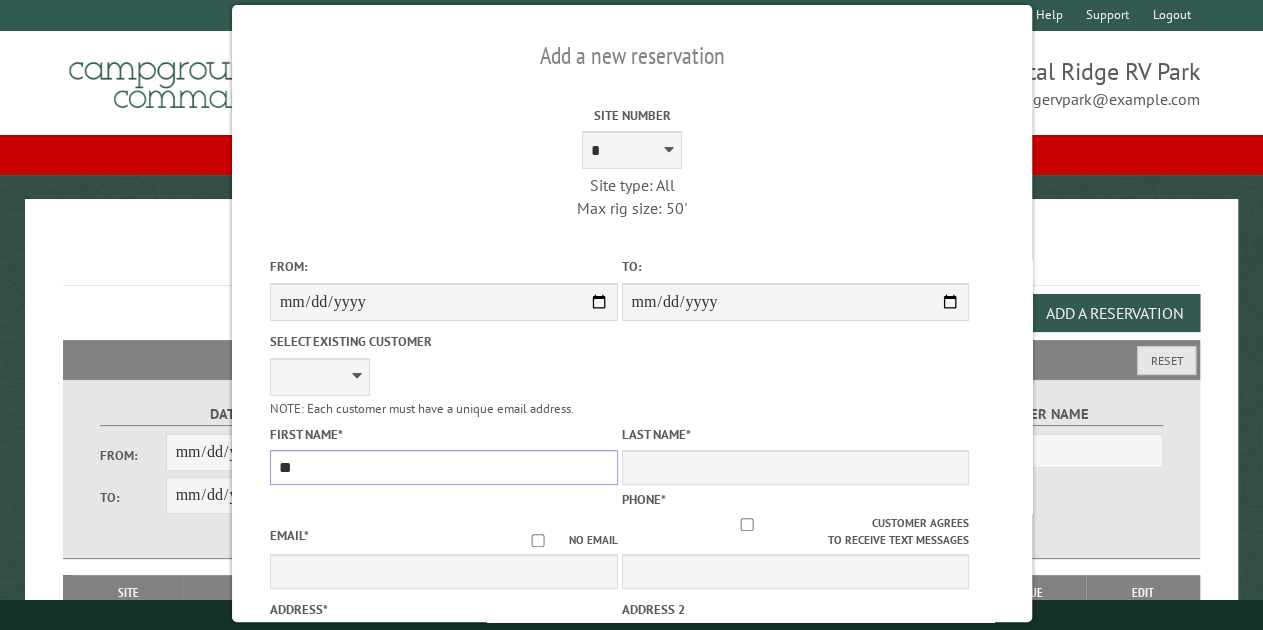 type on "*" 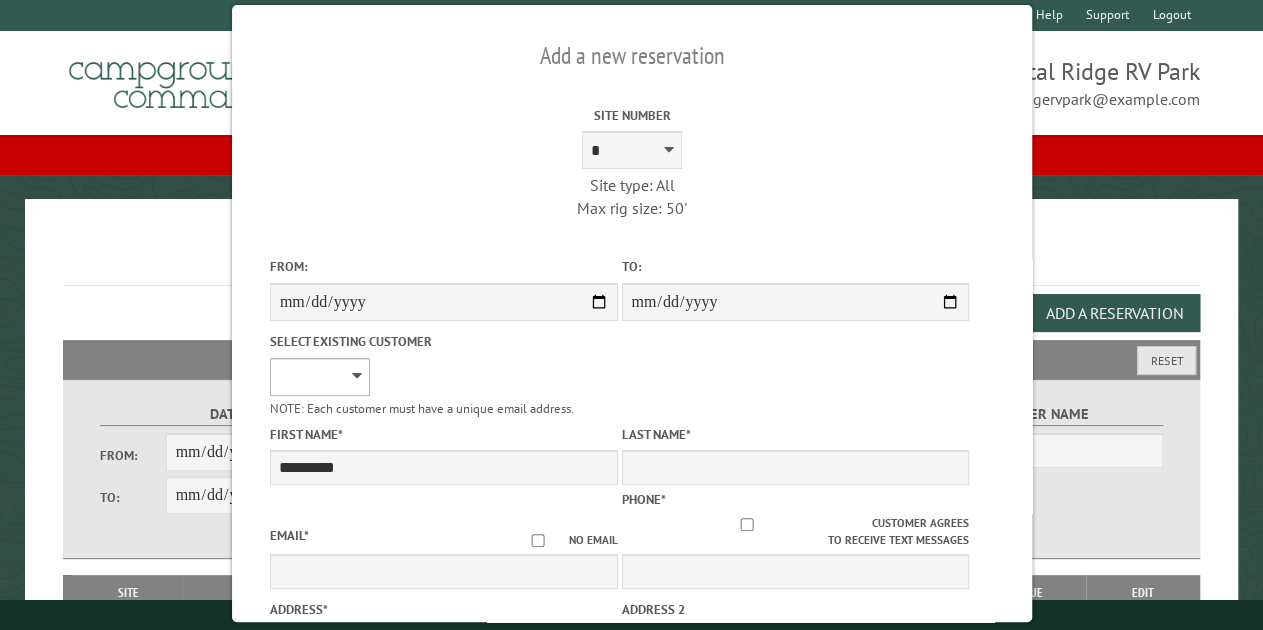 click on "**********" at bounding box center (319, 377) 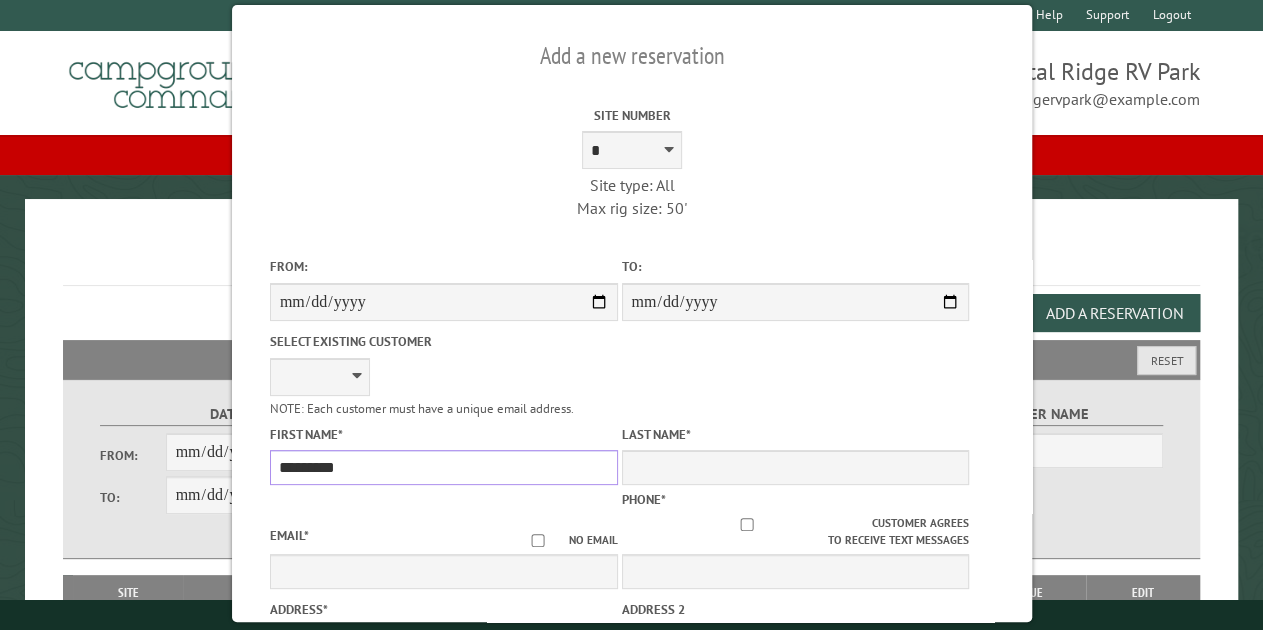 click on "*********" at bounding box center [443, 467] 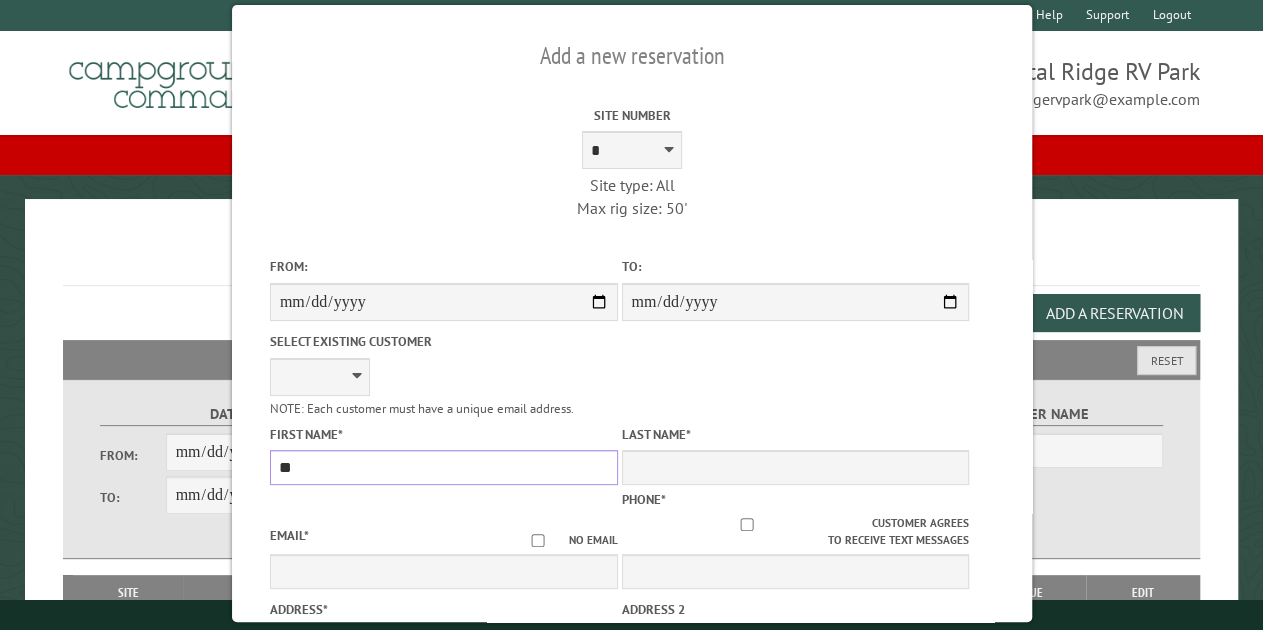 type on "*" 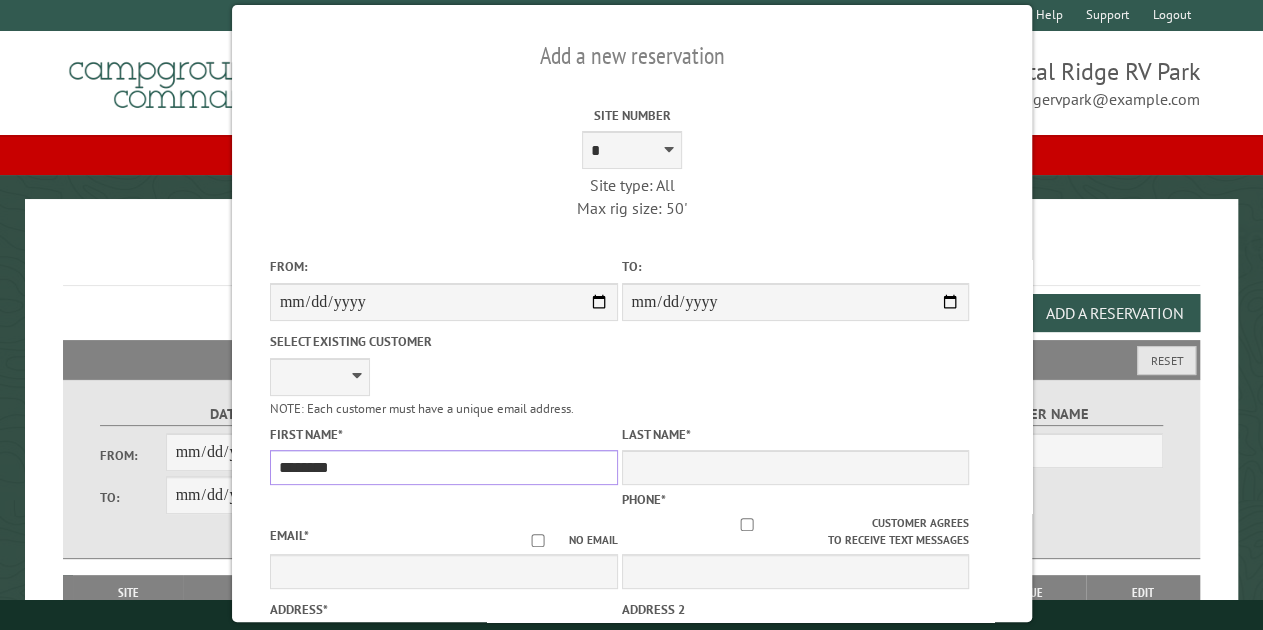type on "********" 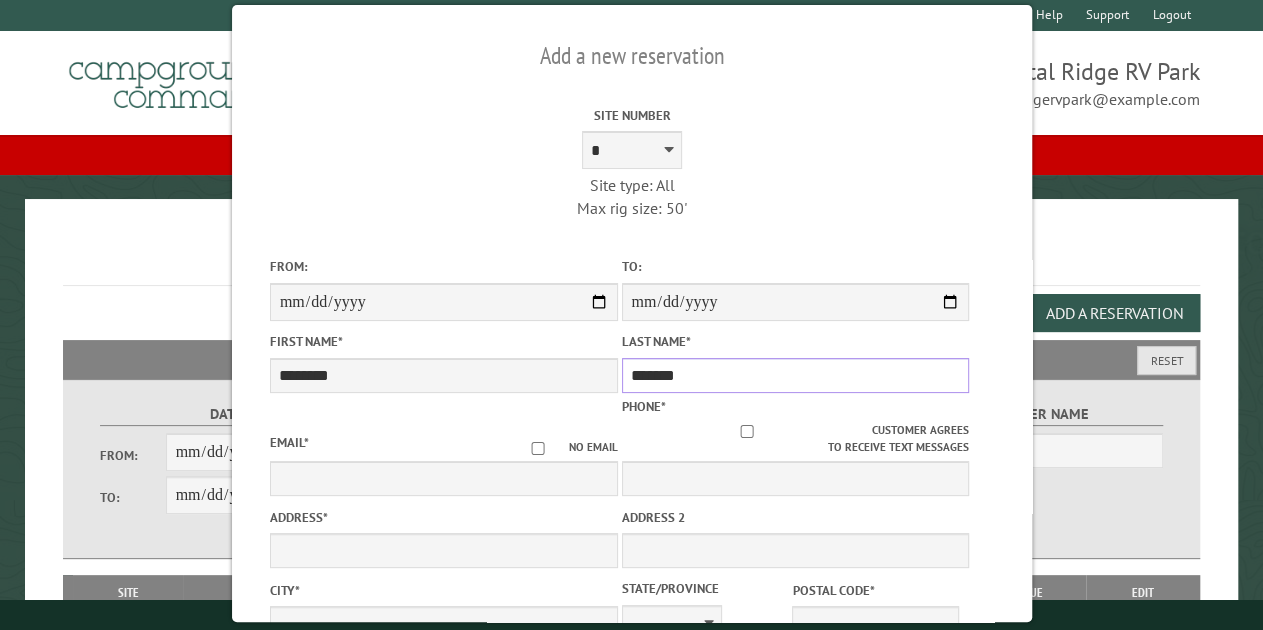 type on "*******" 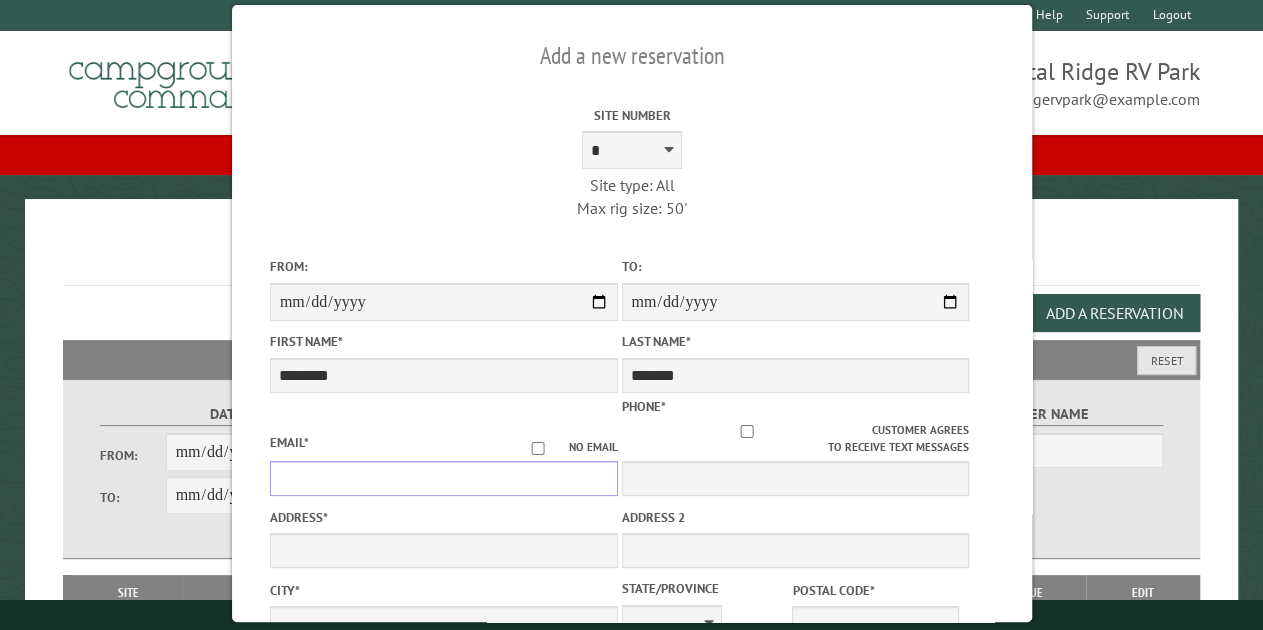 click on "Email *" at bounding box center [443, 478] 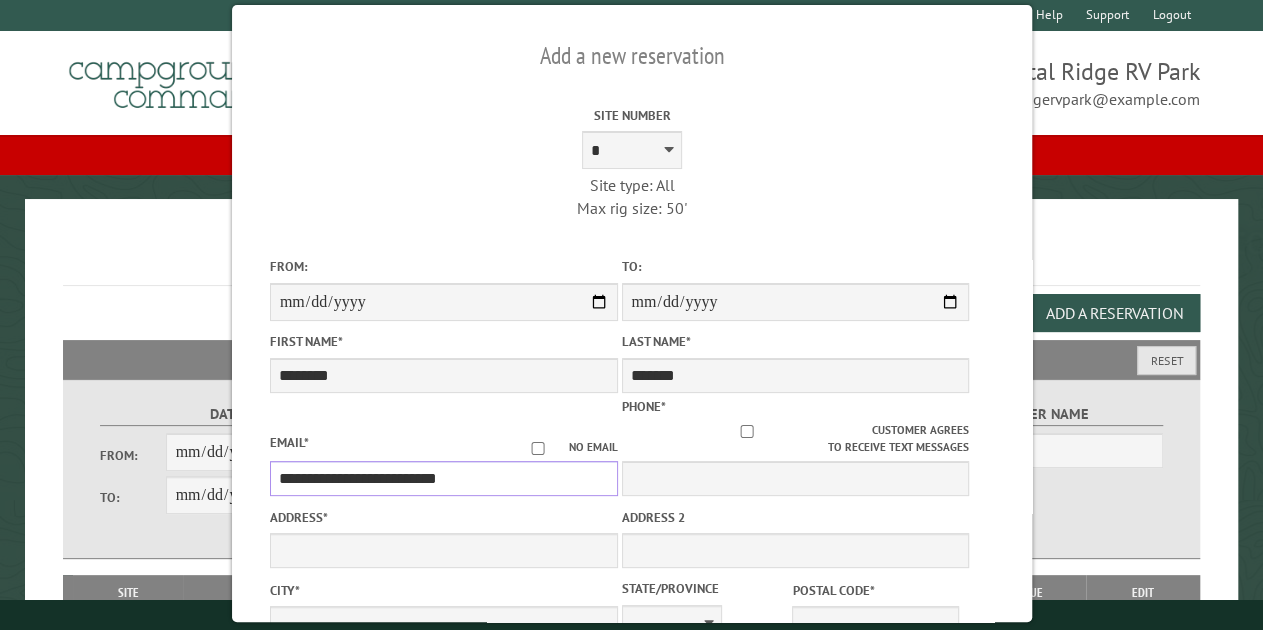 type on "**********" 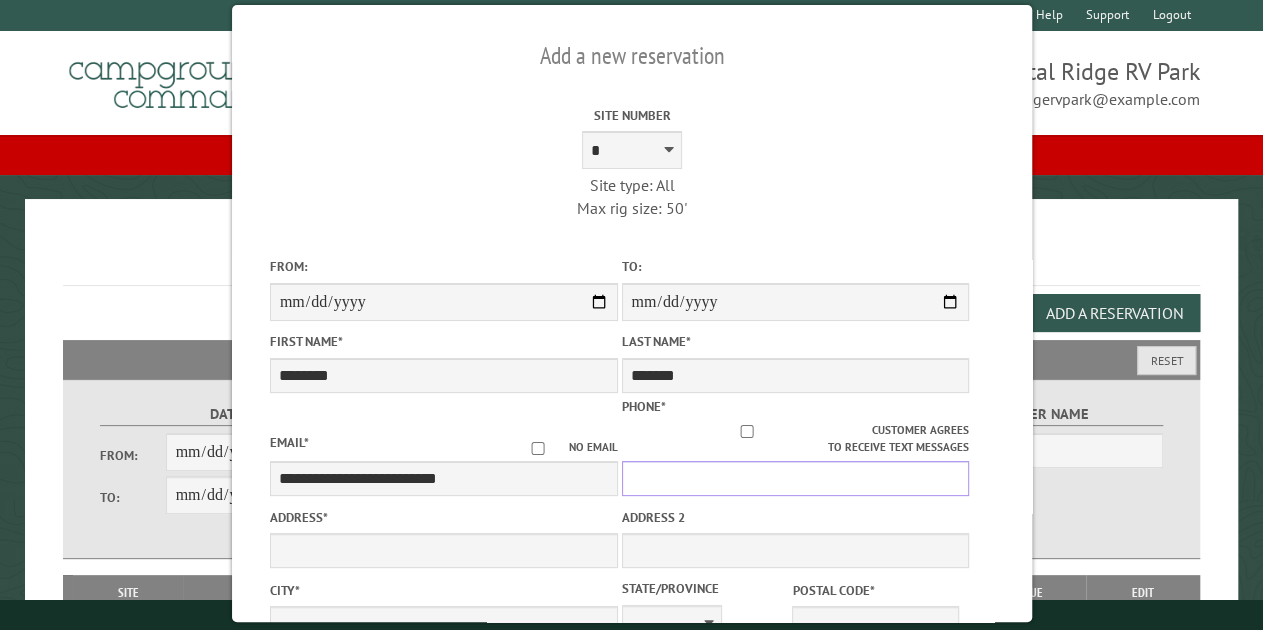 click on "Phone *" at bounding box center (795, 478) 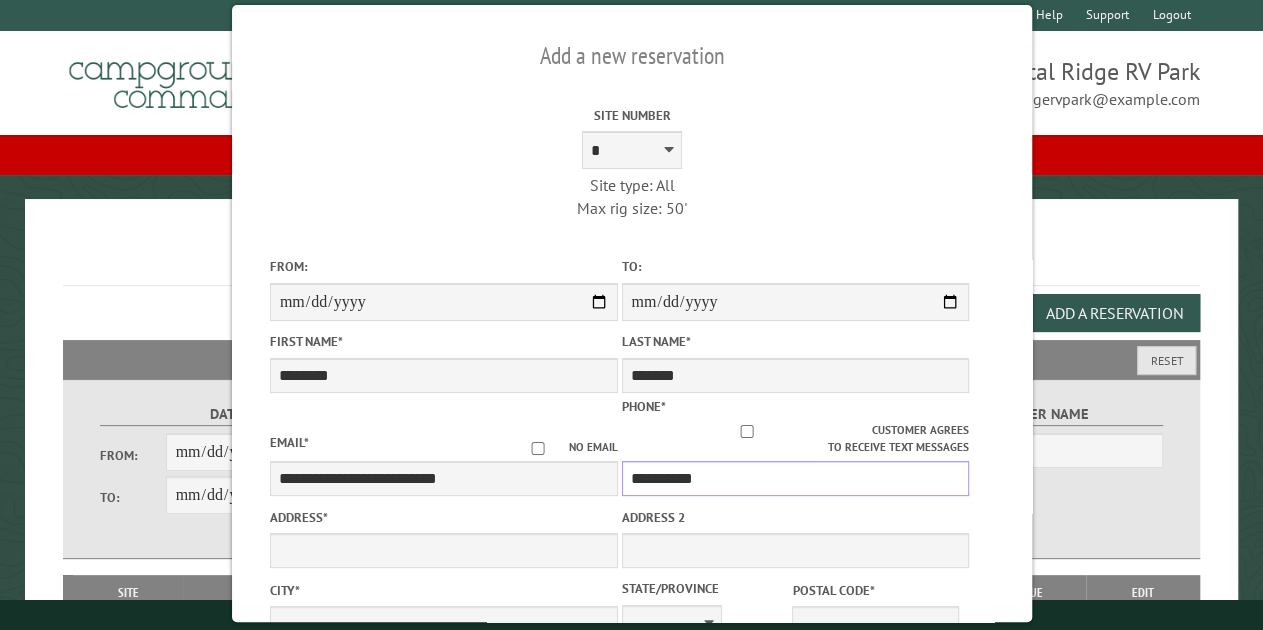 type on "**********" 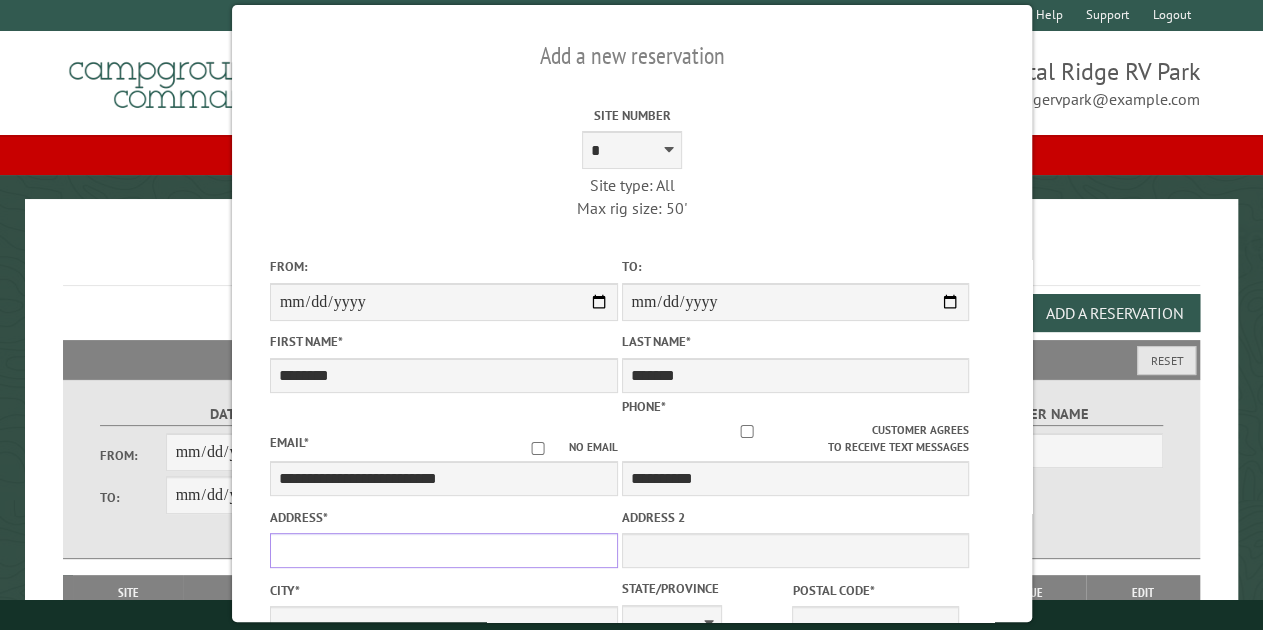 click on "Address *" at bounding box center (443, 550) 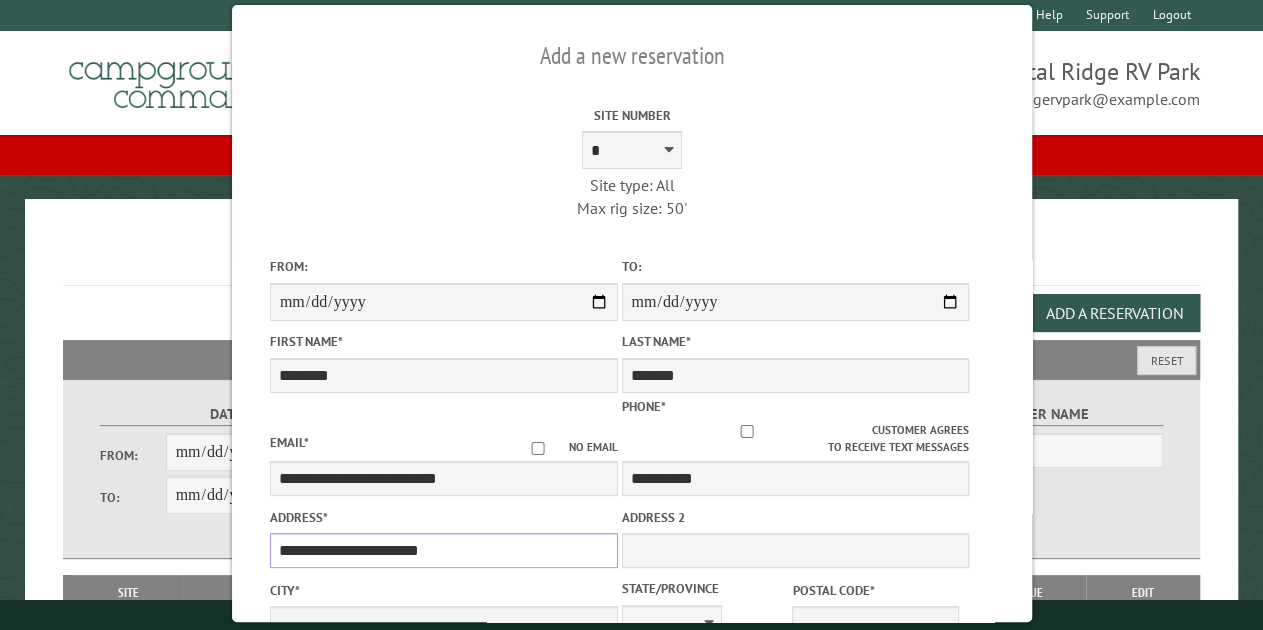 type on "**********" 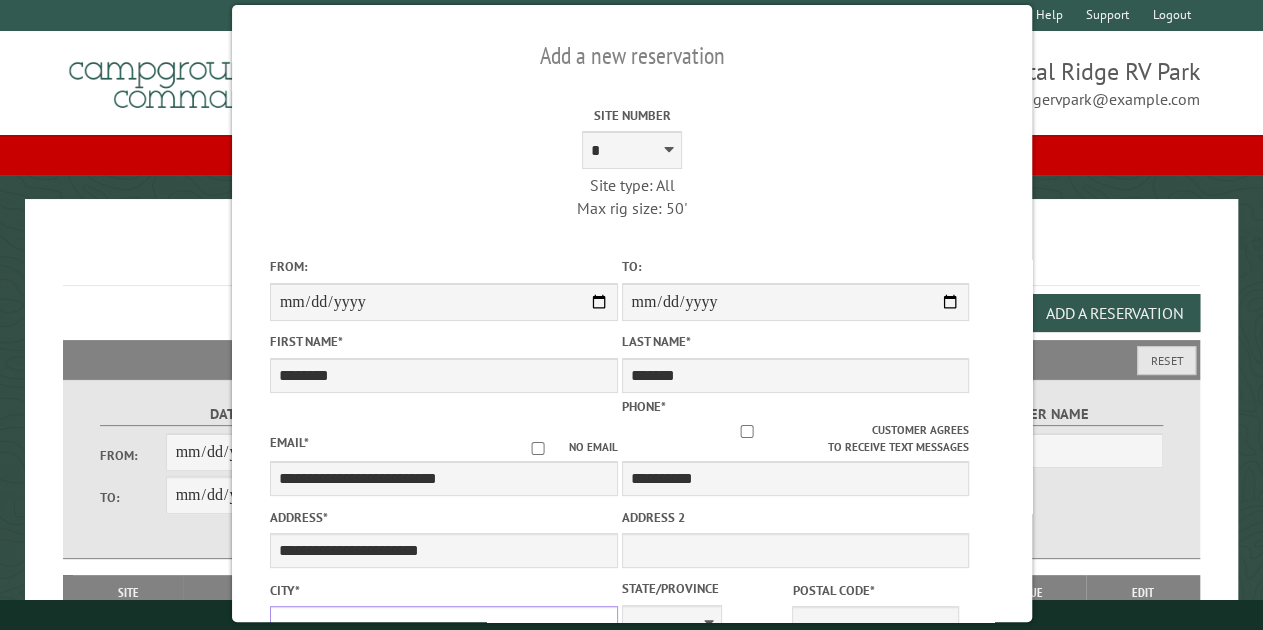 scroll, scrollTop: 8, scrollLeft: 0, axis: vertical 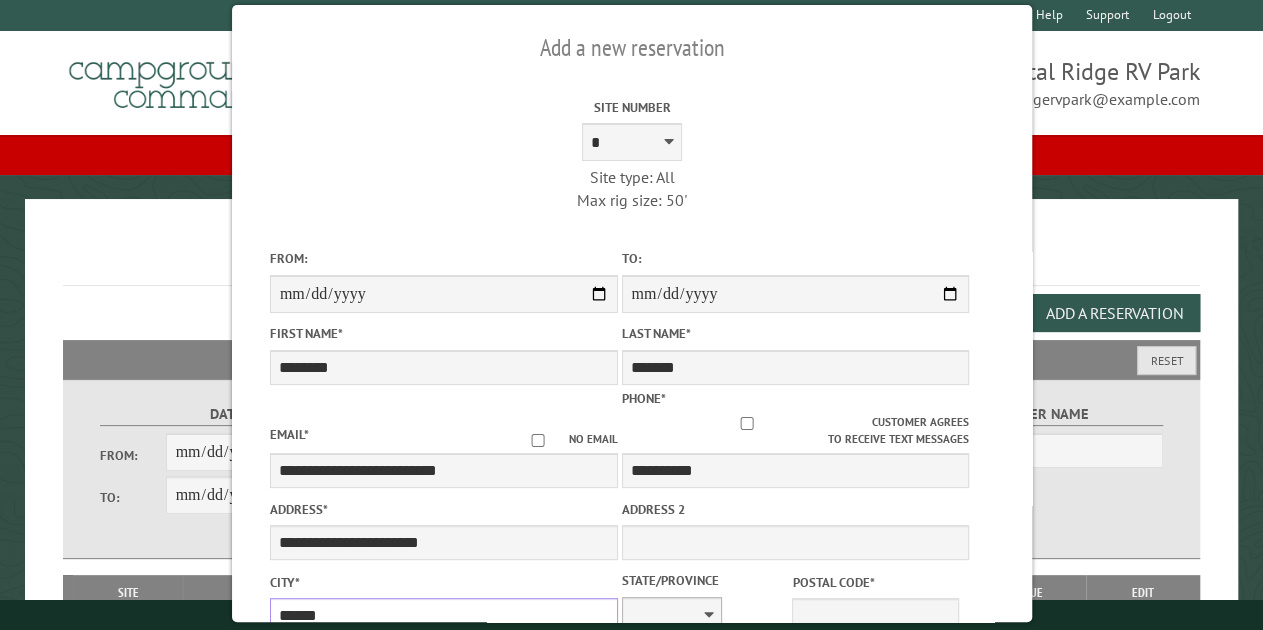type on "******" 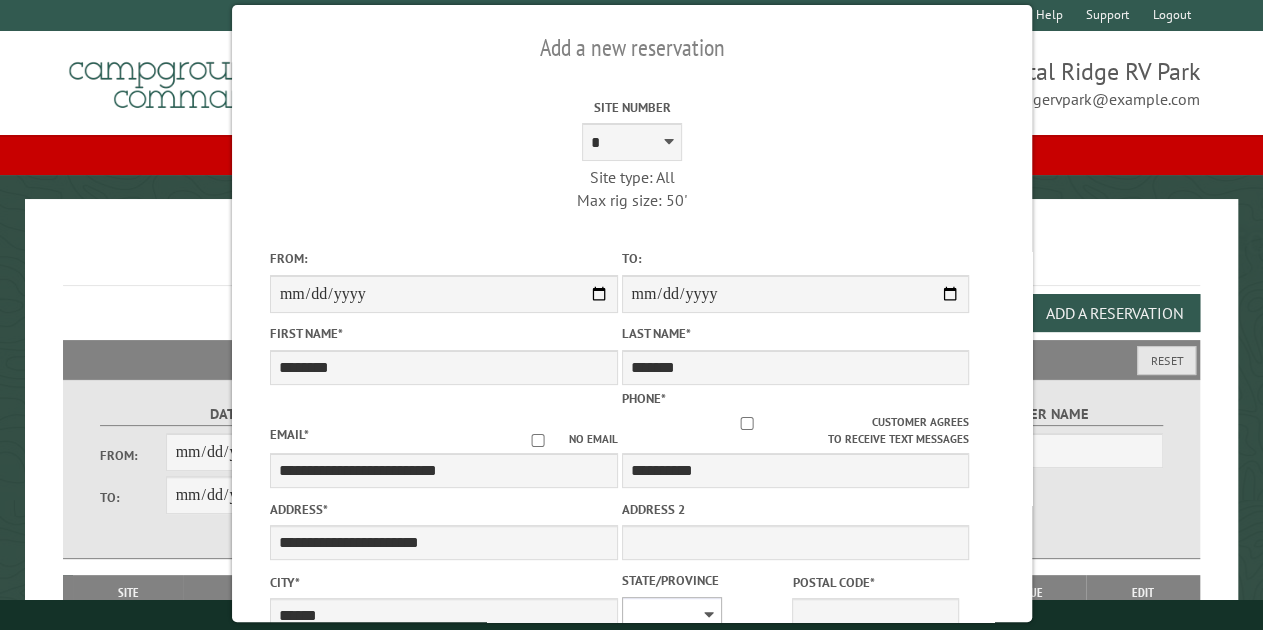 click on "** ** ** ** ** ** ** ** ** ** ** ** ** ** ** ** ** ** ** ** ** ** ** ** ** ** ** ** ** ** ** ** ** ** ** ** ** ** ** ** ** ** ** ** ** ** ** ** ** ** ** ** ** ** ** ** ** ** ** ** ** ** ** **" at bounding box center (671, 616) 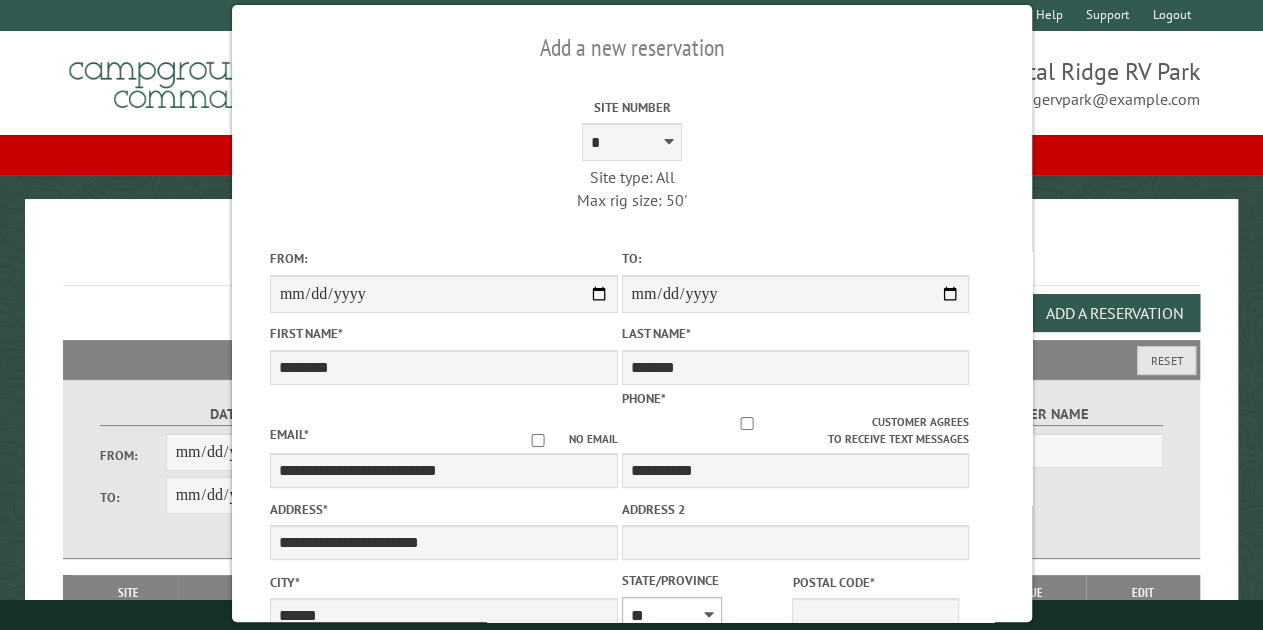 click on "** ** ** ** ** ** ** ** ** ** ** ** ** ** ** ** ** ** ** ** ** ** ** ** ** ** ** ** ** ** ** ** ** ** ** ** ** ** ** ** ** ** ** ** ** ** ** ** ** ** ** ** ** ** ** ** ** ** ** ** ** ** ** **" at bounding box center (671, 616) 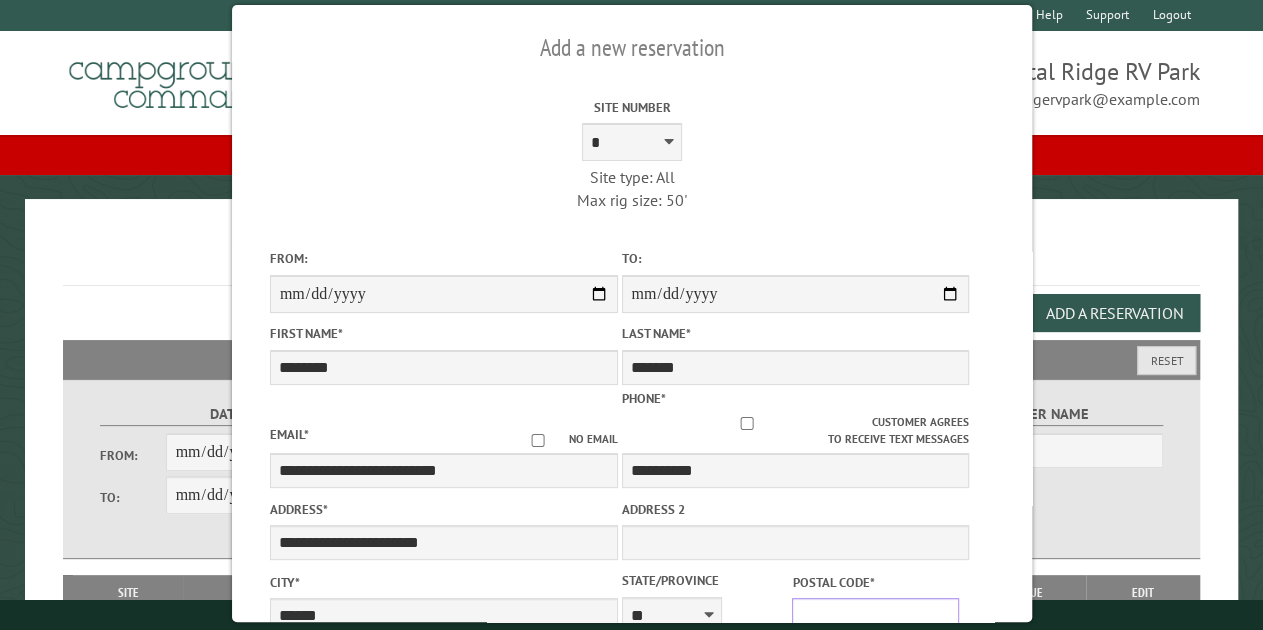 click on "Postal Code *" at bounding box center [875, 615] 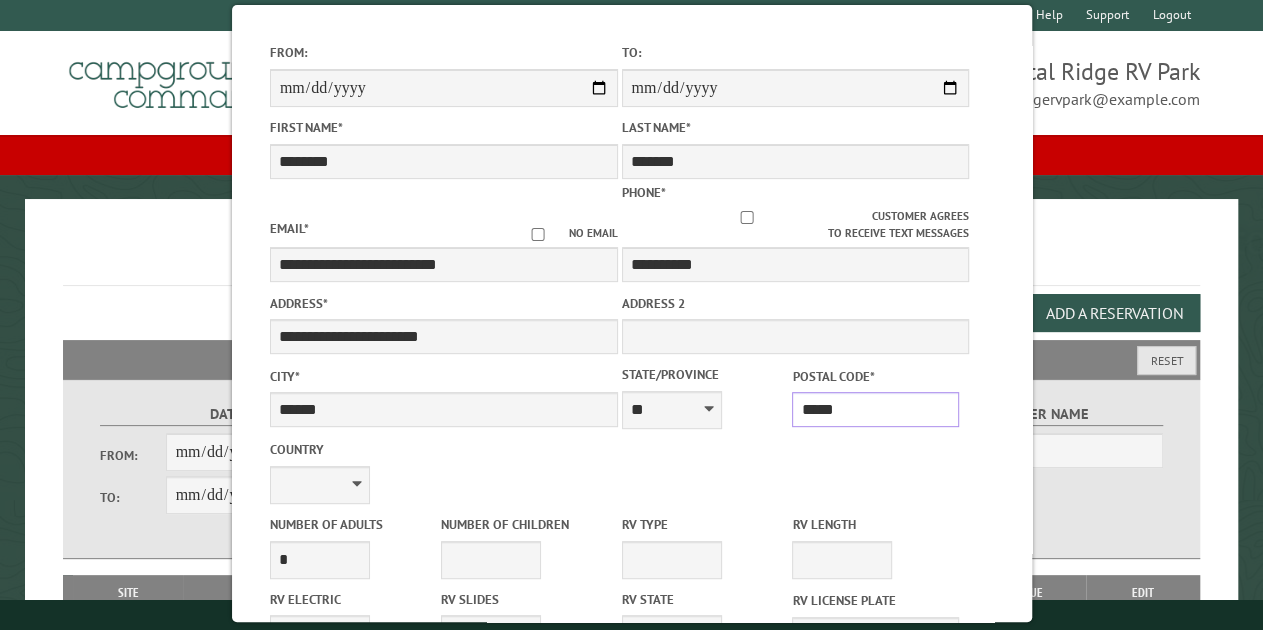 scroll, scrollTop: 309, scrollLeft: 0, axis: vertical 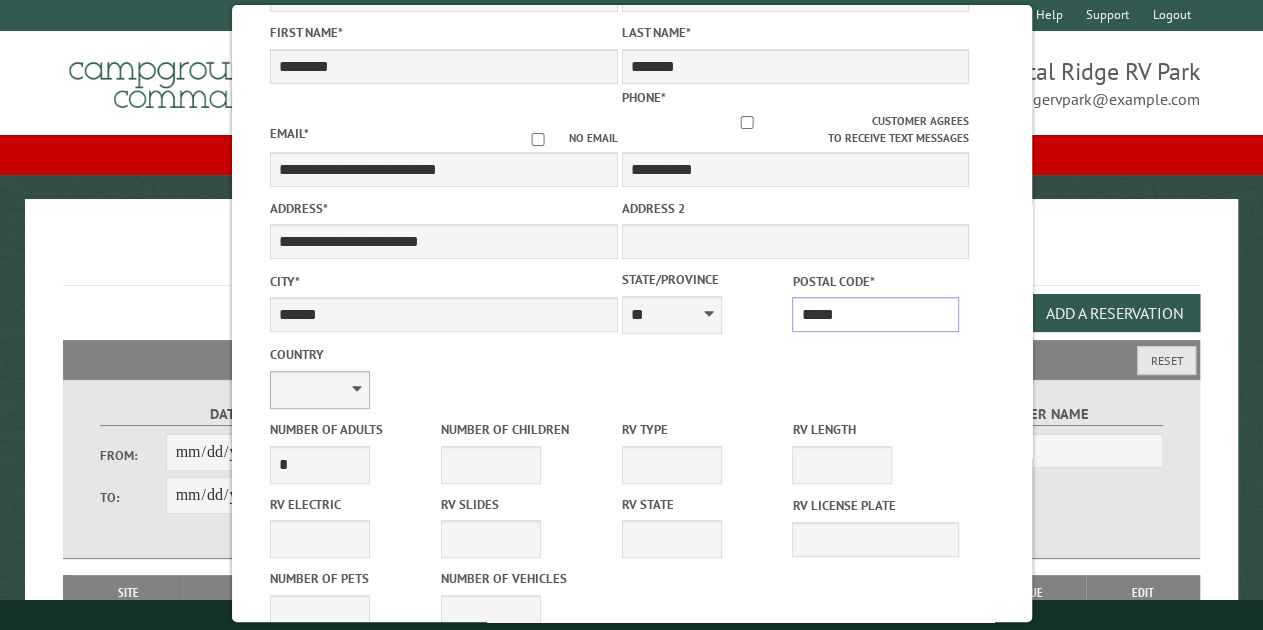 type on "*****" 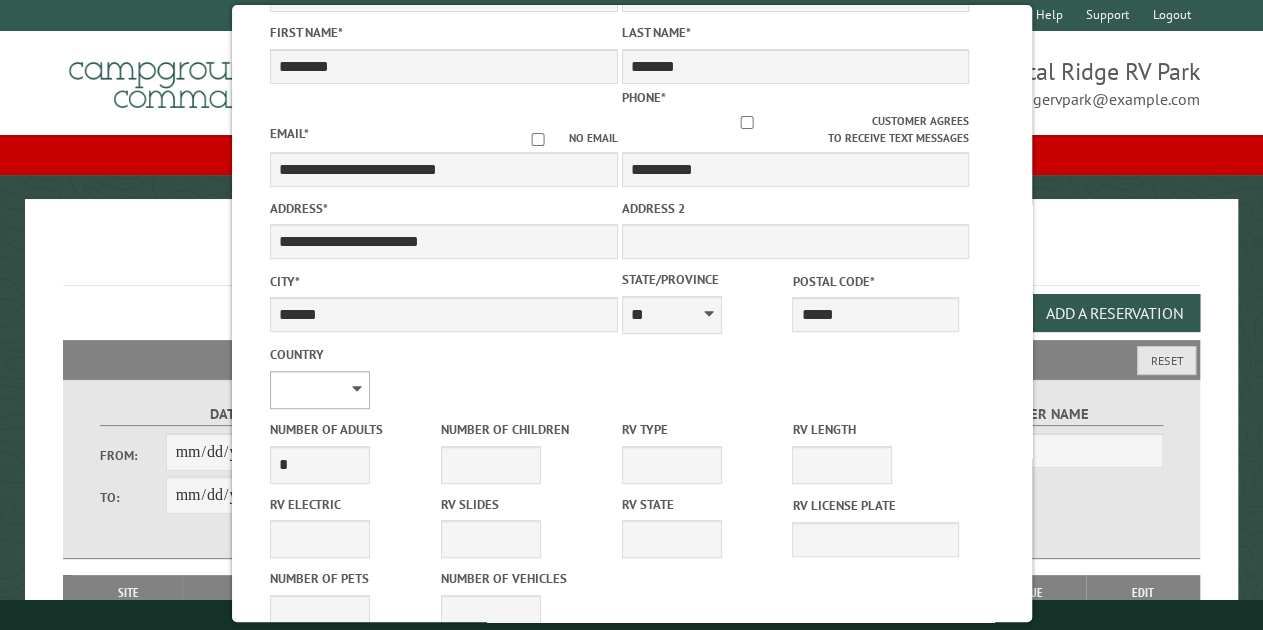 click on "**********" at bounding box center (319, 390) 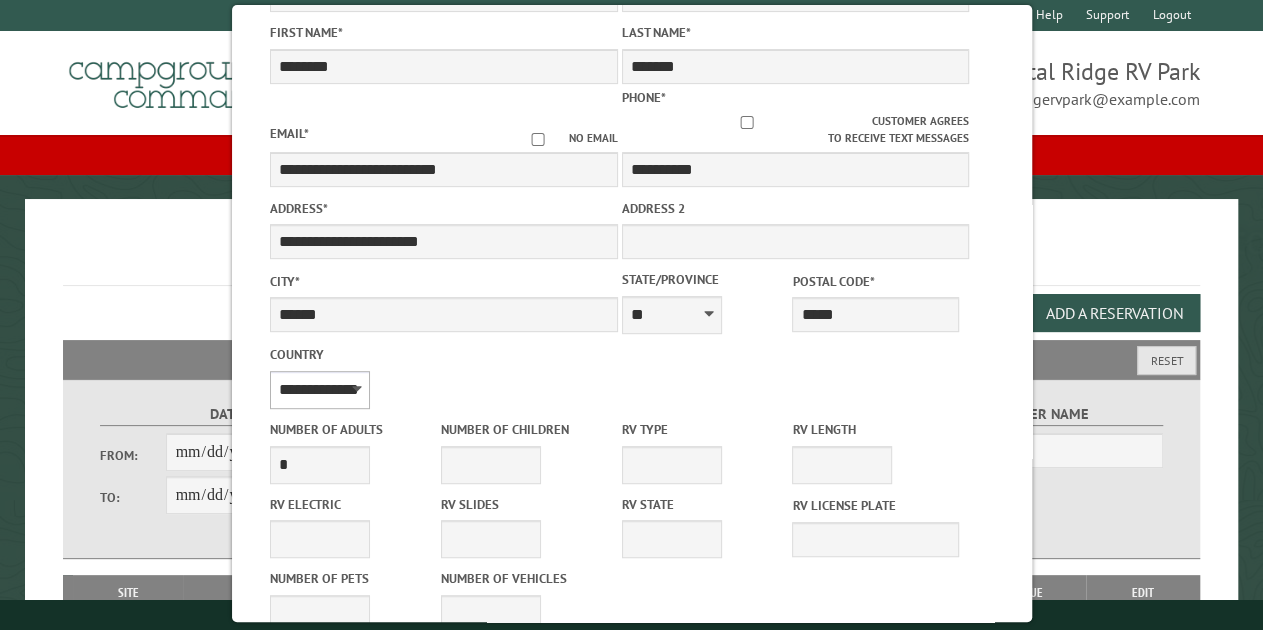 click on "**********" at bounding box center (319, 390) 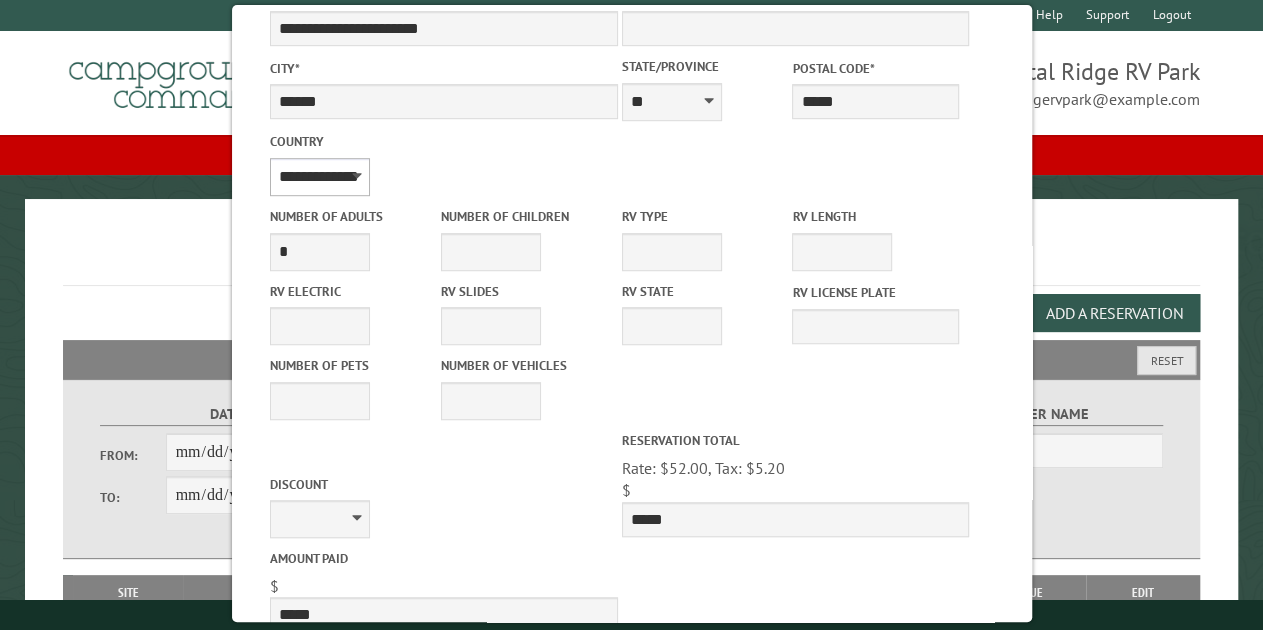 scroll, scrollTop: 522, scrollLeft: 0, axis: vertical 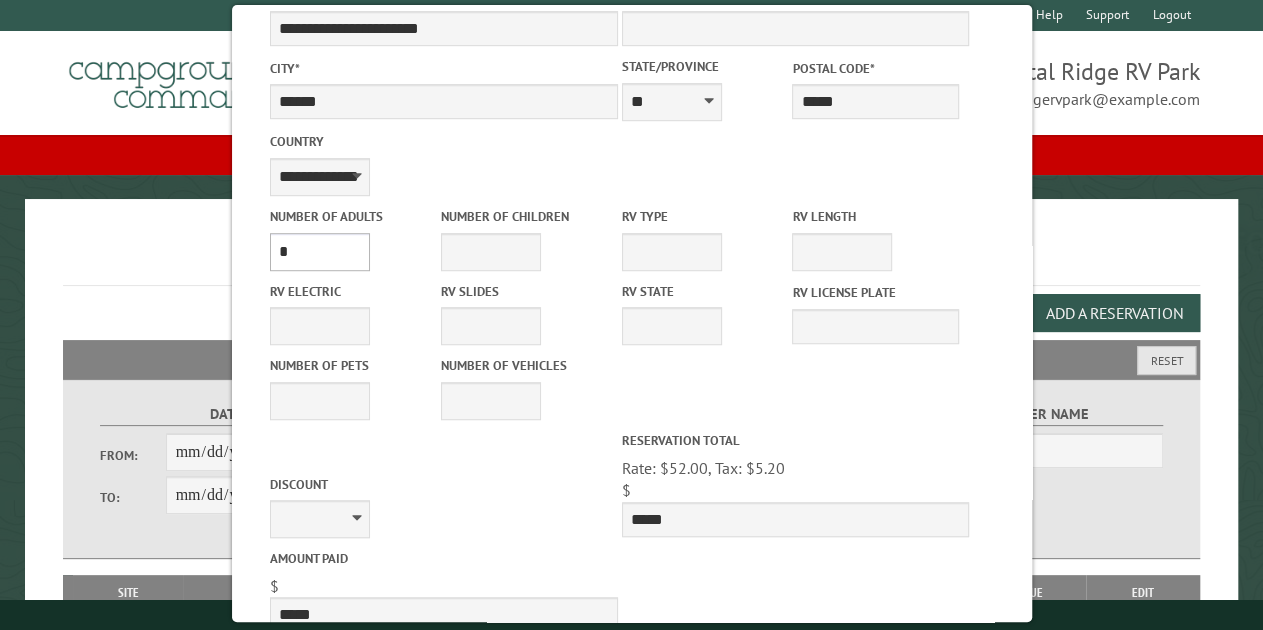 click on "* * * * * * * * * * **" at bounding box center [319, 252] 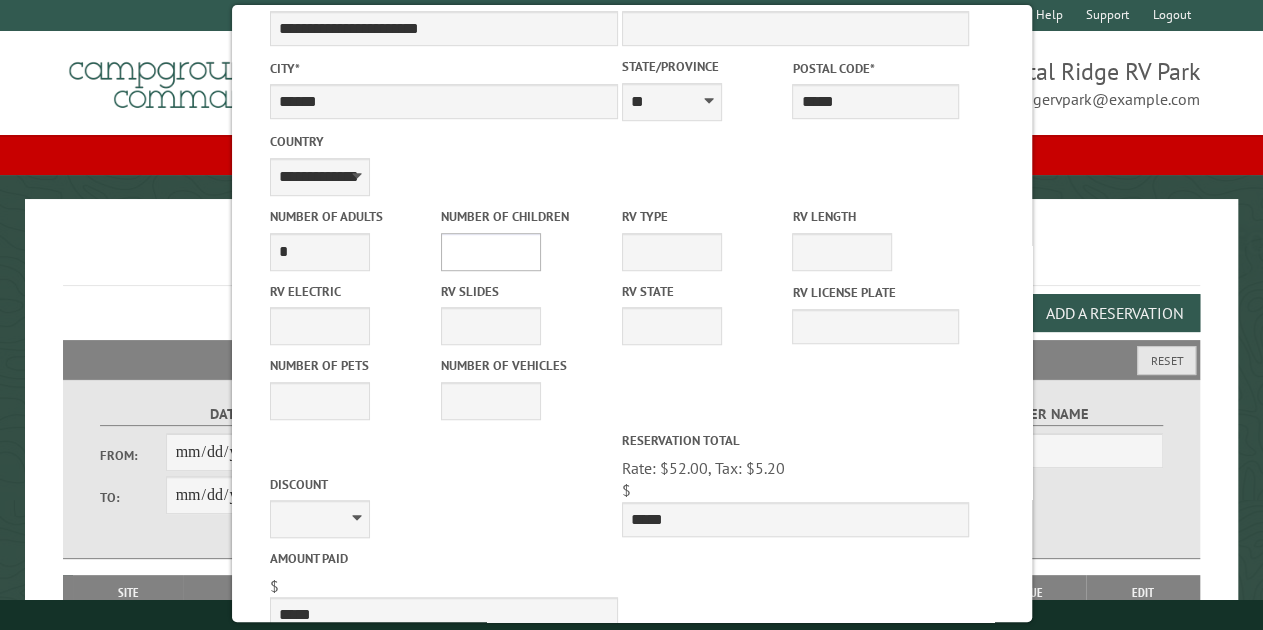 click on "* * * * * * * * * * **" at bounding box center (490, 252) 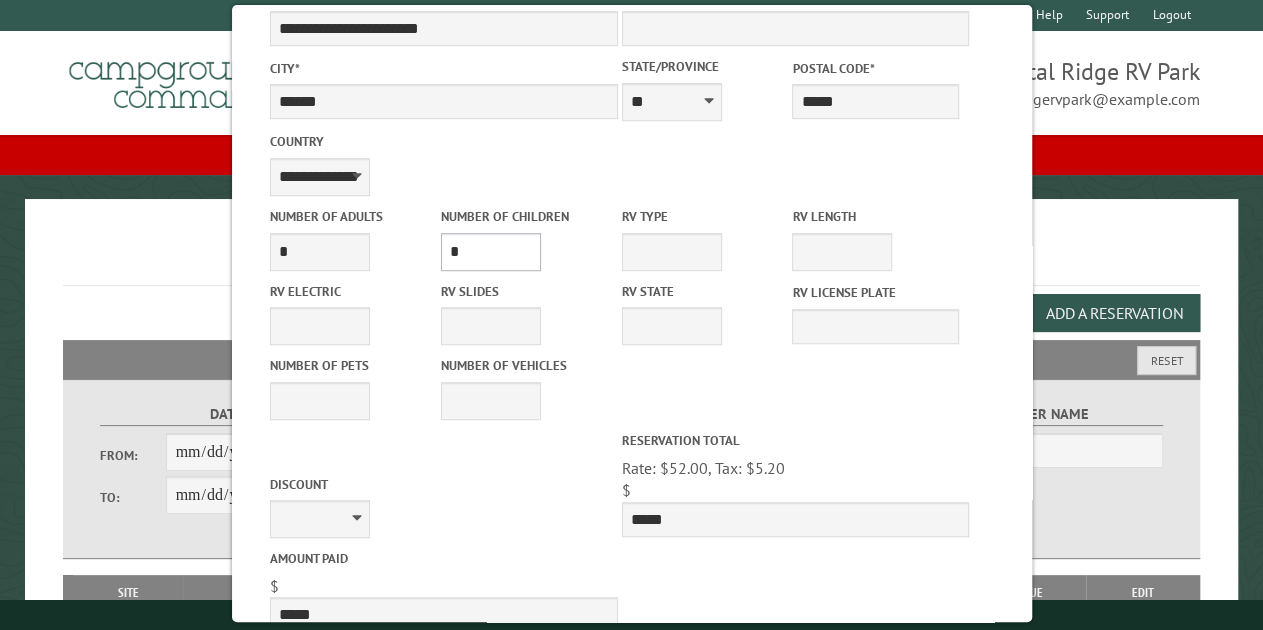 click on "* * * * * * * * * * **" at bounding box center [490, 252] 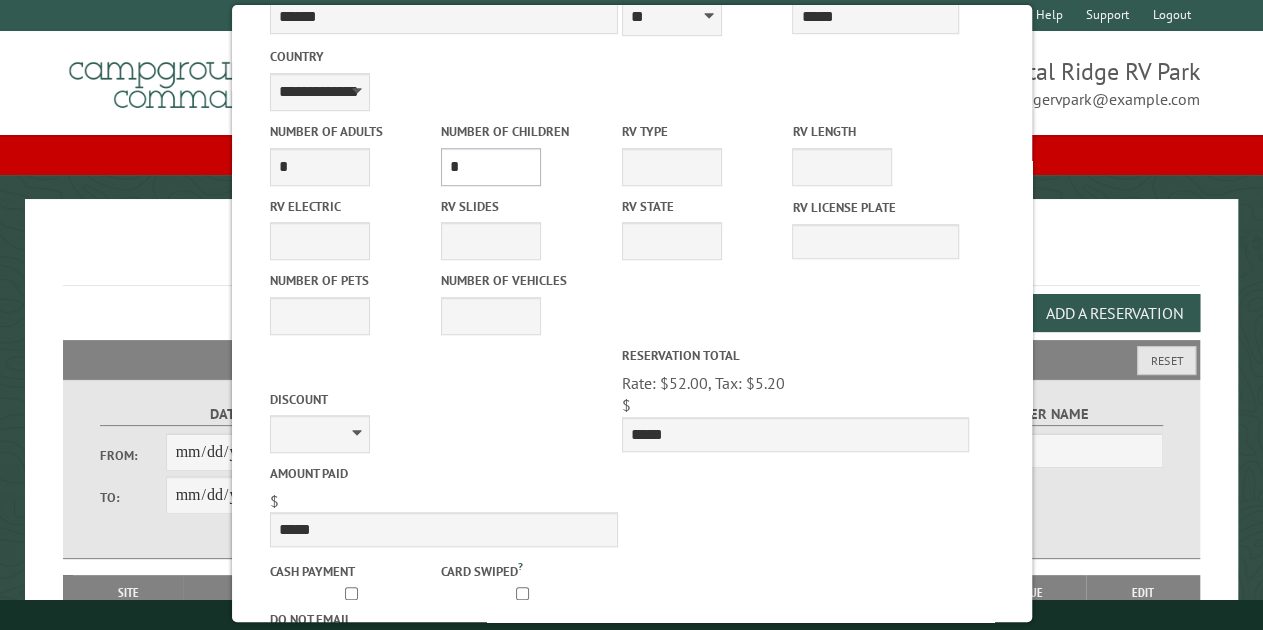 scroll, scrollTop: 695, scrollLeft: 0, axis: vertical 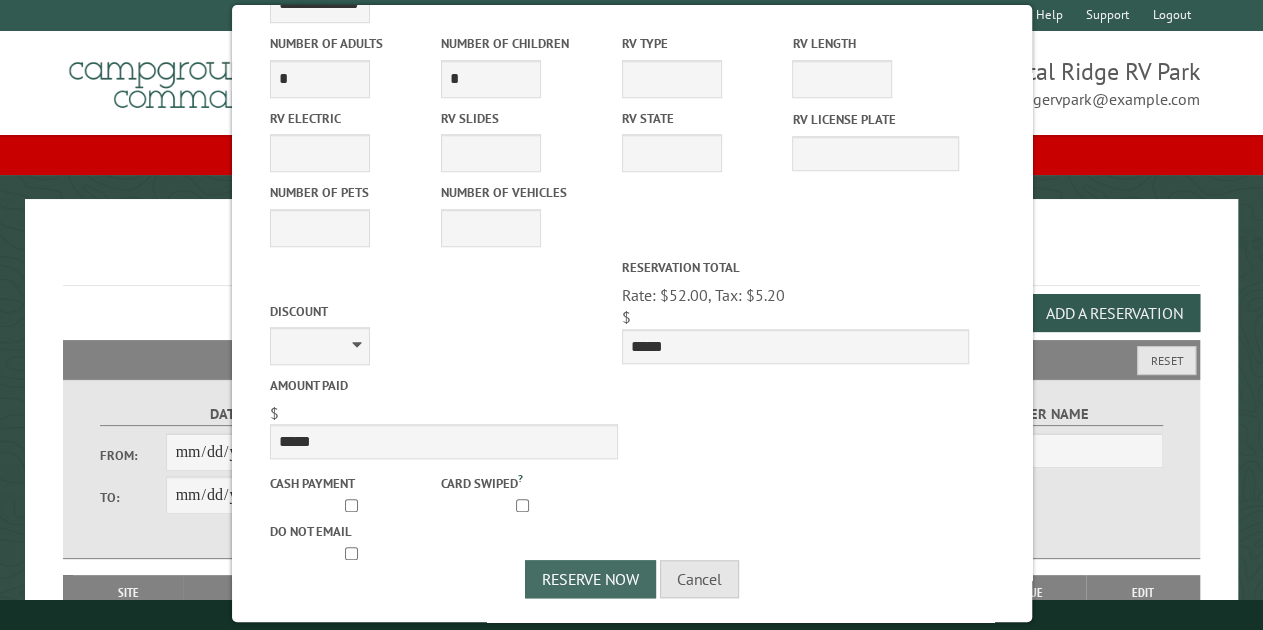 click on "Reserve Now" at bounding box center (590, 579) 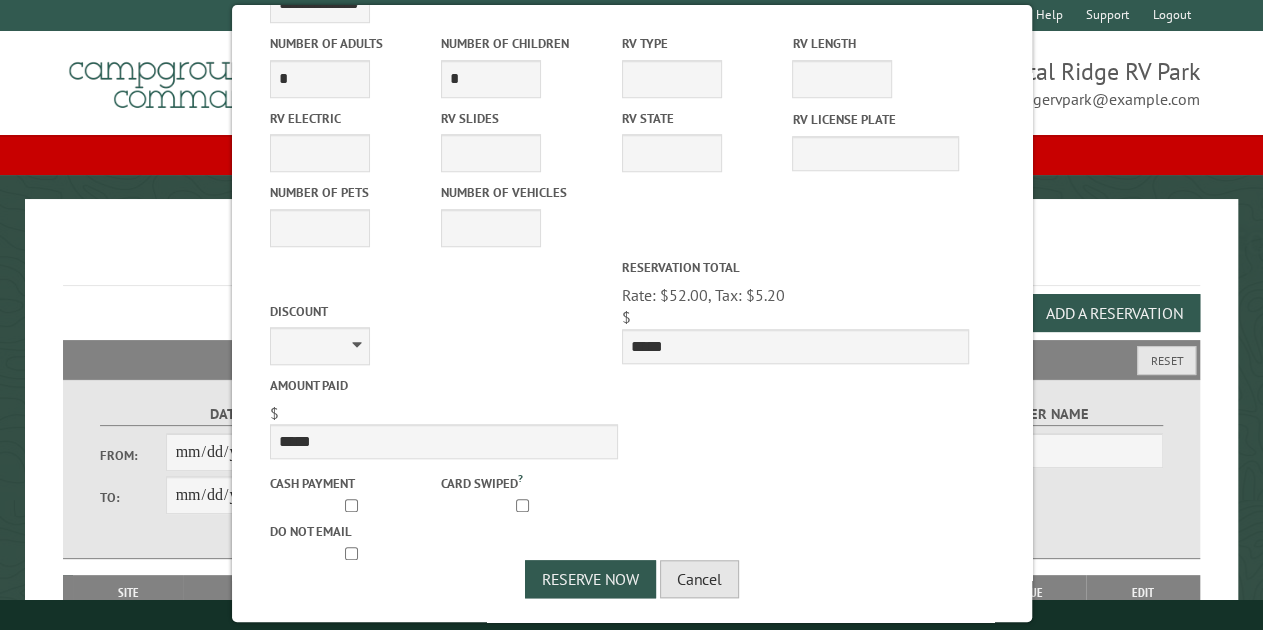click on "Cancel" at bounding box center (699, 579) 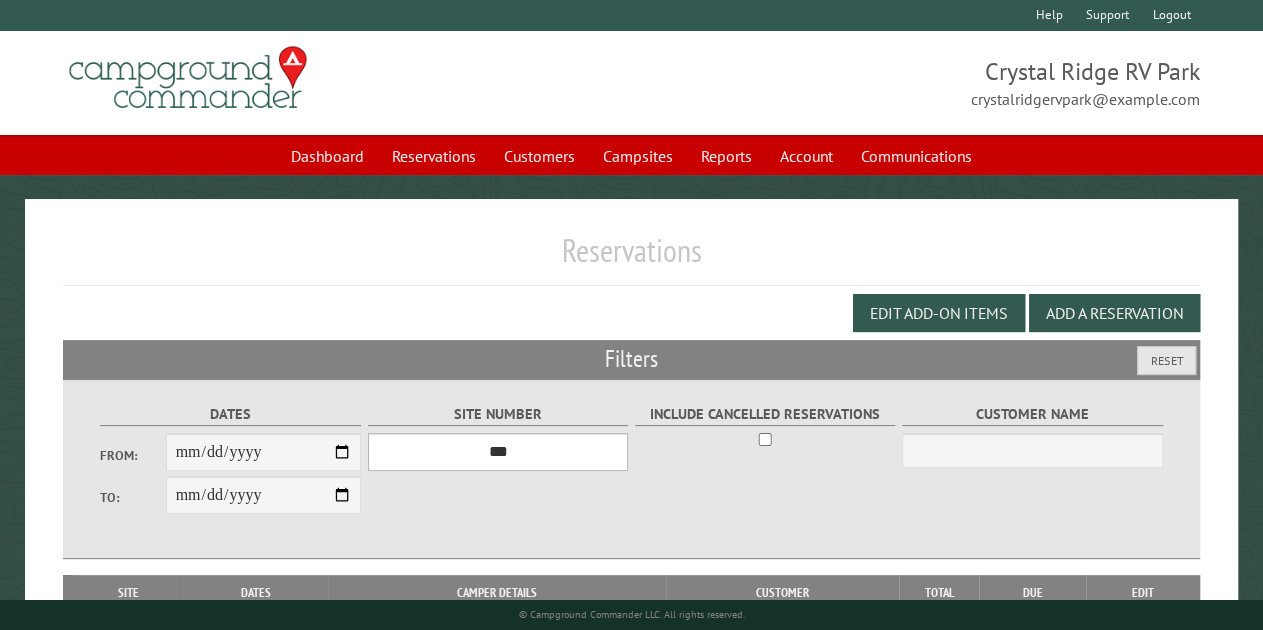 click on "**********" at bounding box center (498, 452) 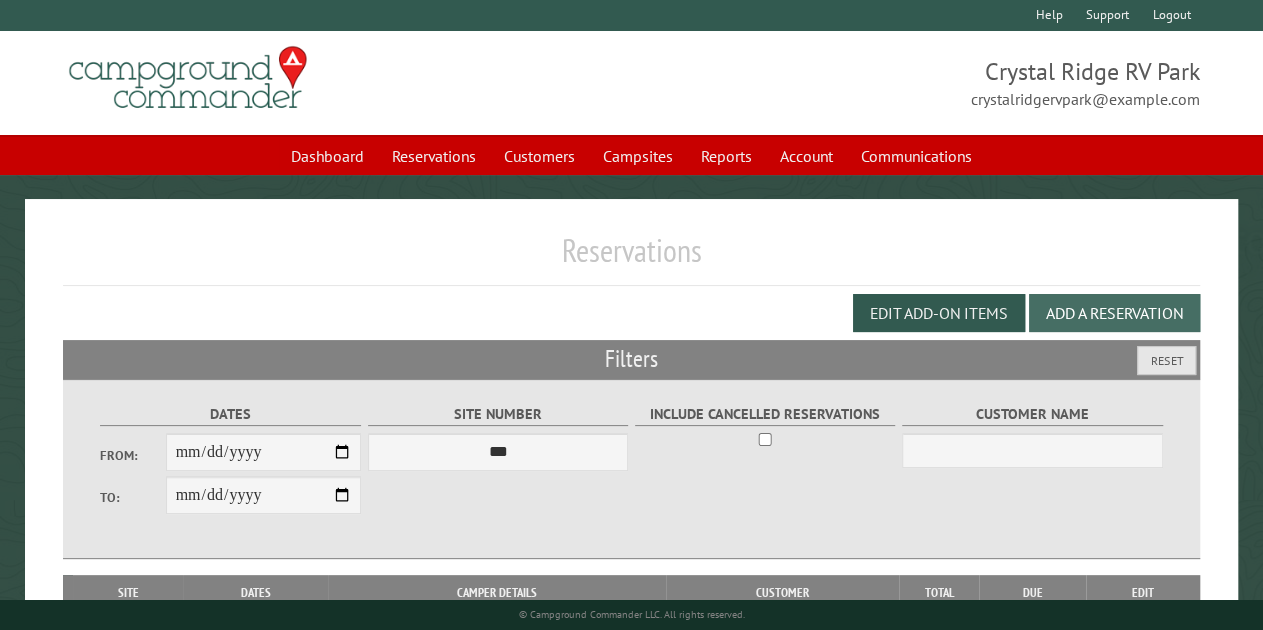 click on "Add a Reservation" at bounding box center [1114, 313] 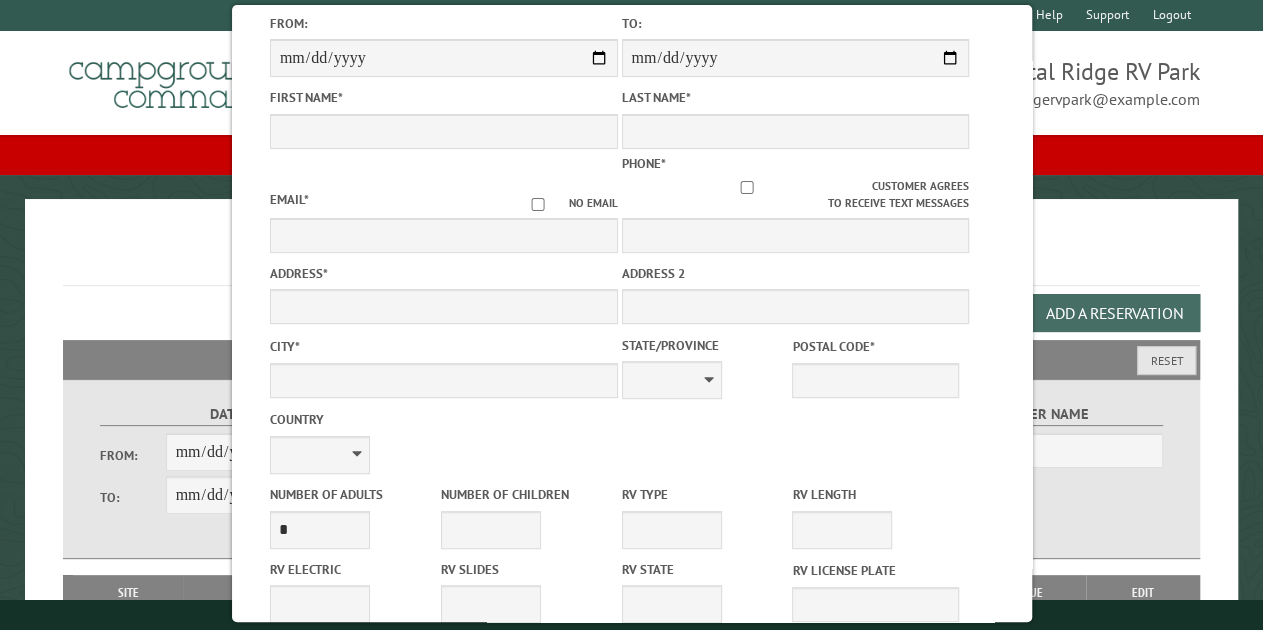 scroll, scrollTop: 0, scrollLeft: 0, axis: both 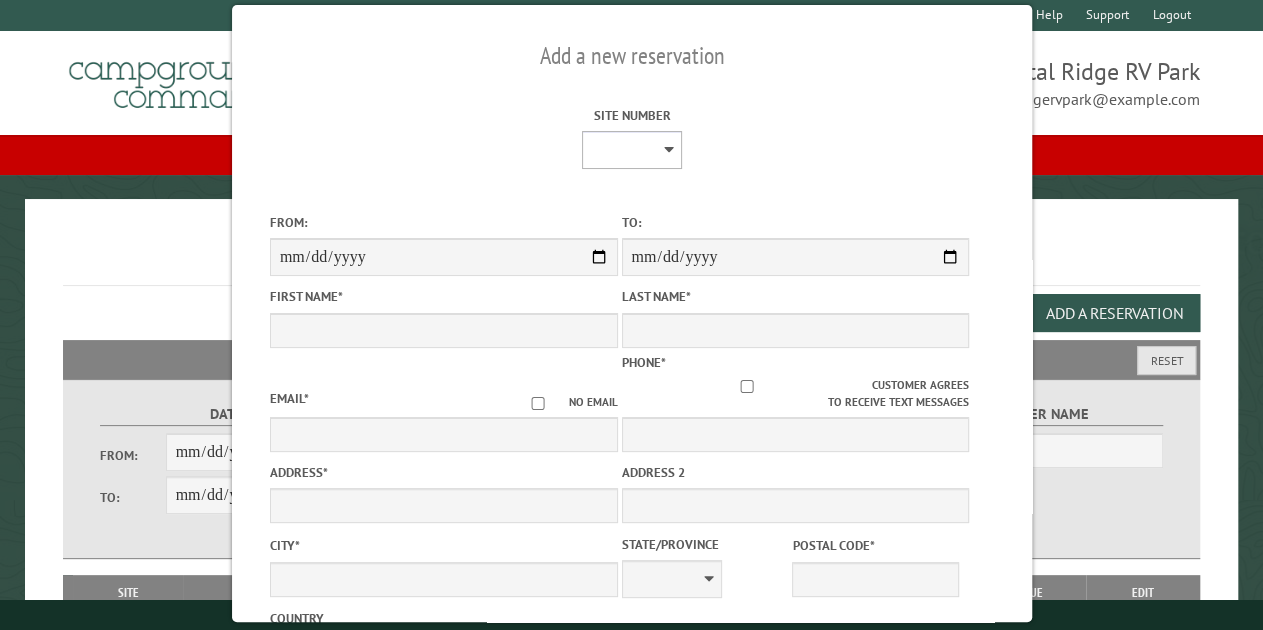 click on "**********" at bounding box center (632, 150) 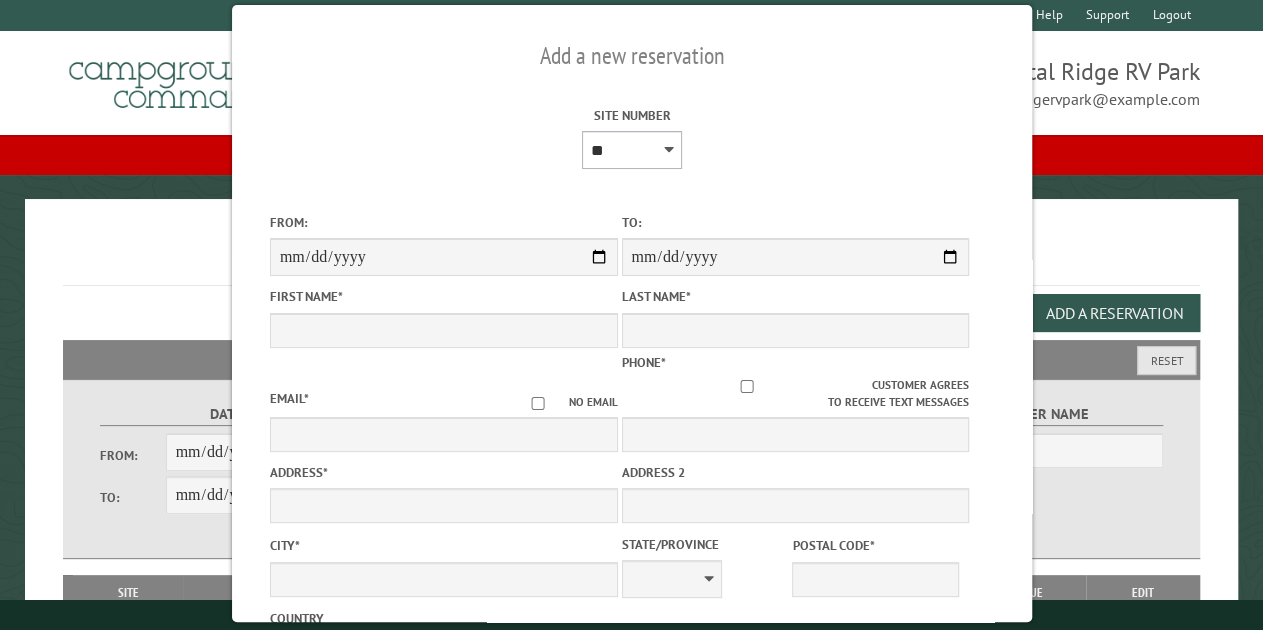 click on "**********" at bounding box center [632, 150] 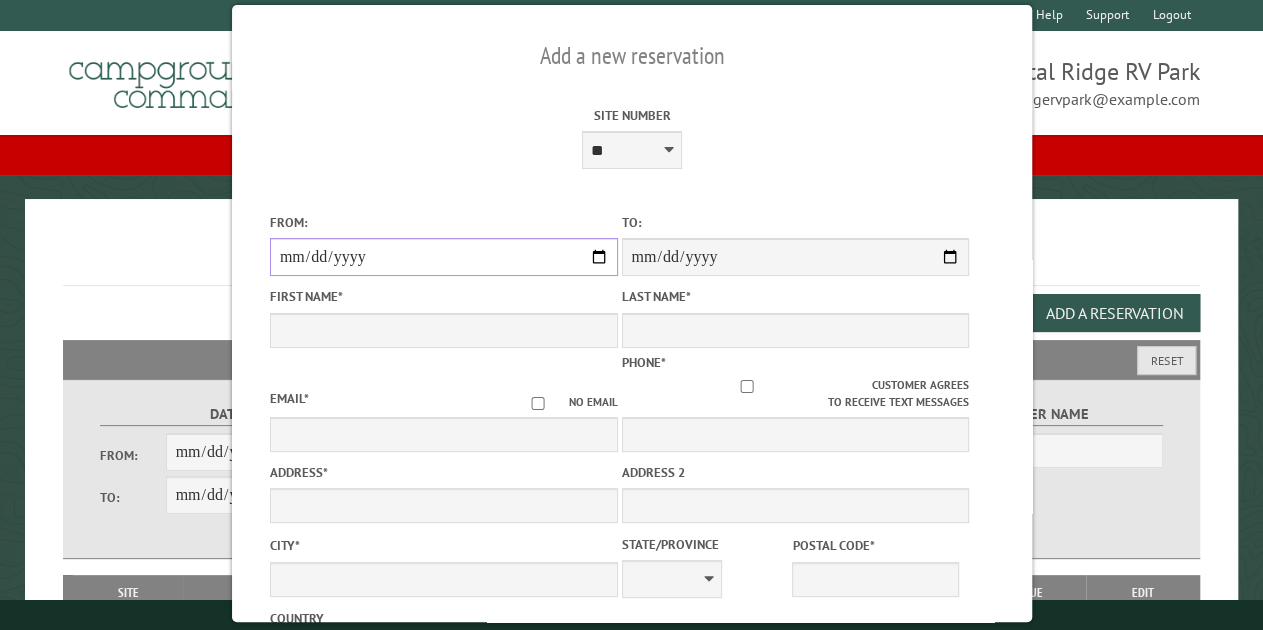 click on "From:" at bounding box center [443, 257] 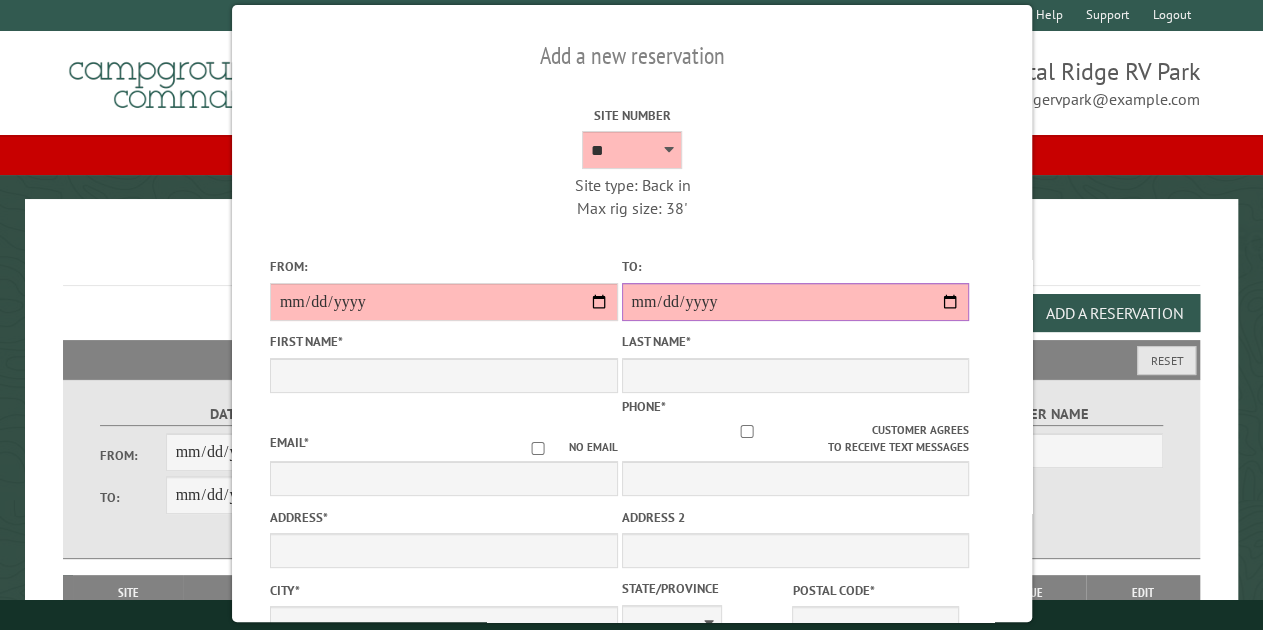 click on "**********" at bounding box center [795, 302] 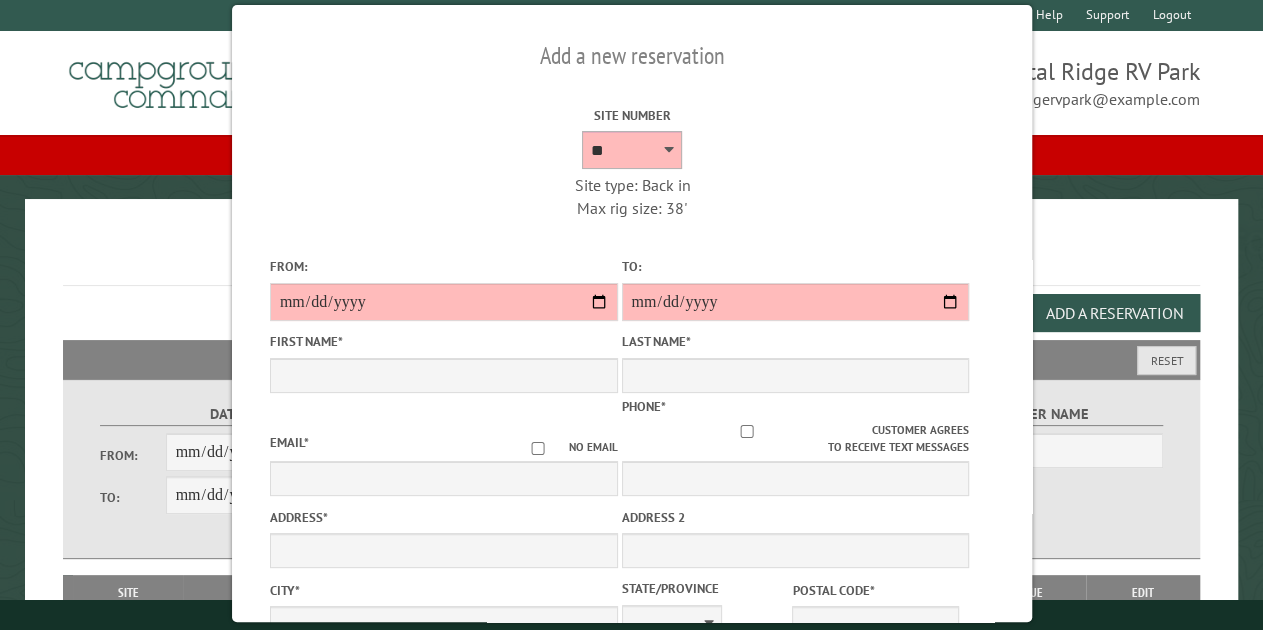 click on "**********" at bounding box center [632, 150] 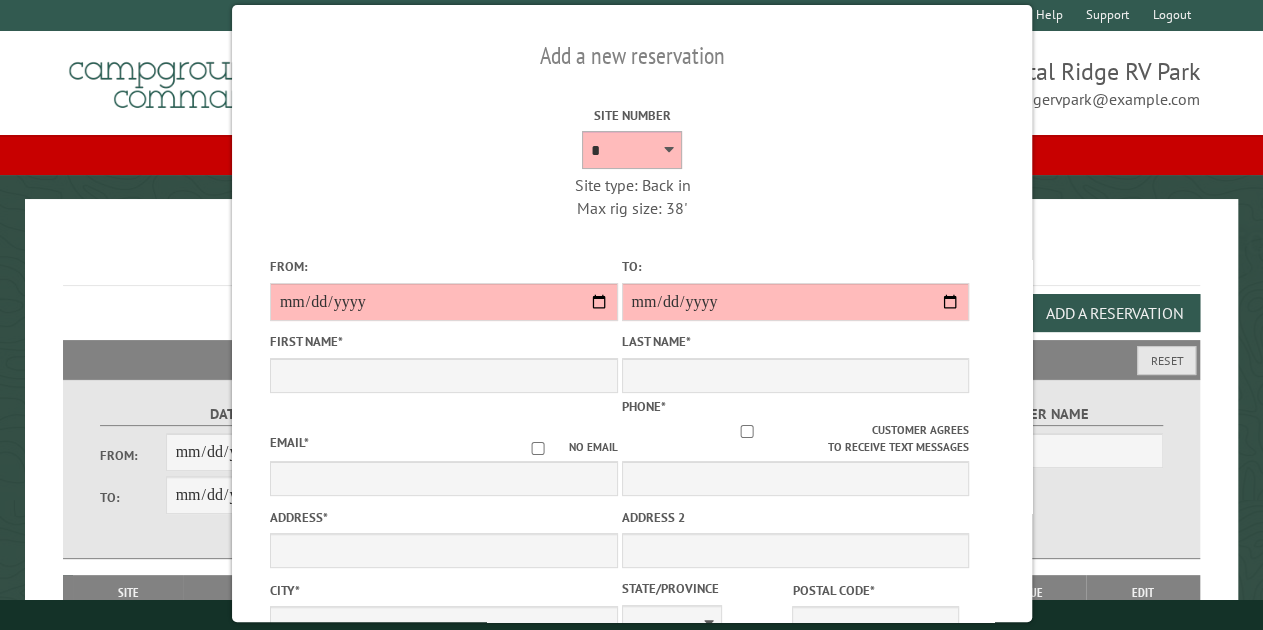 click on "**********" at bounding box center [632, 150] 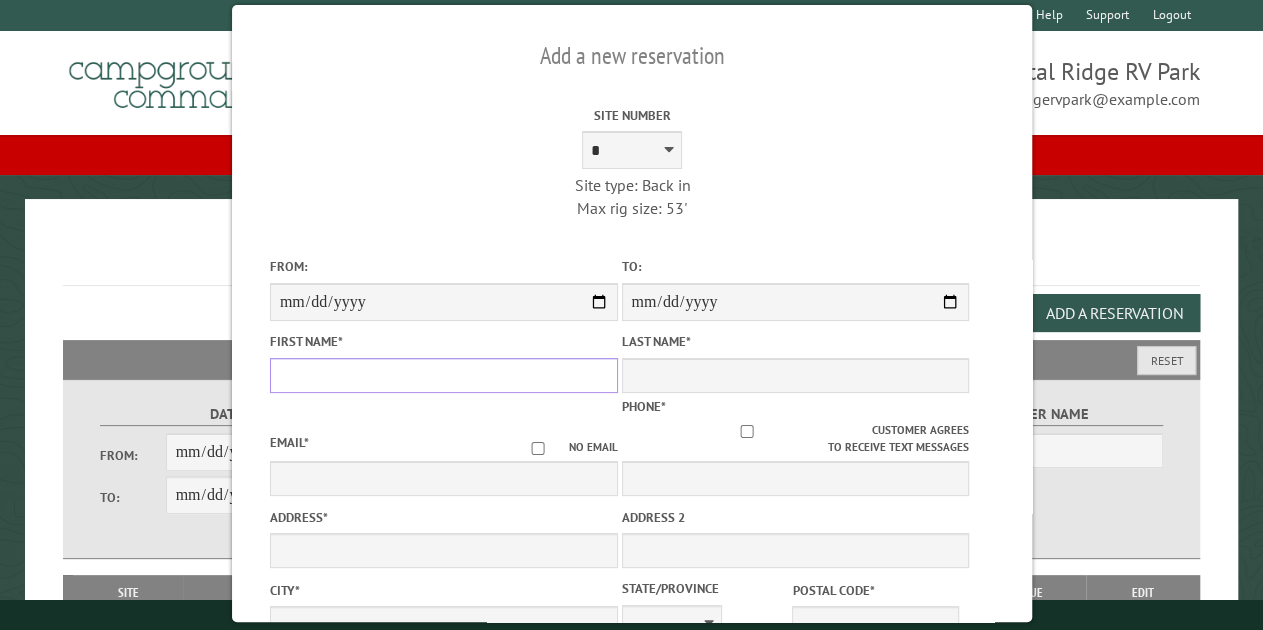 click on "First Name *" at bounding box center (443, 375) 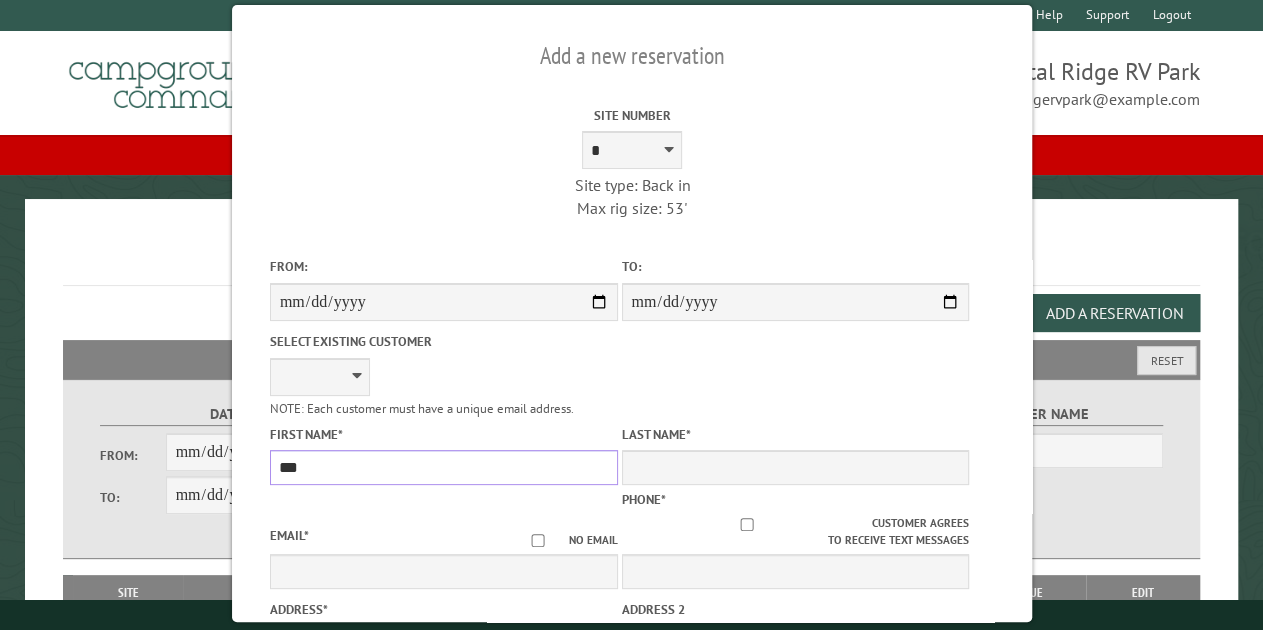 type on "********" 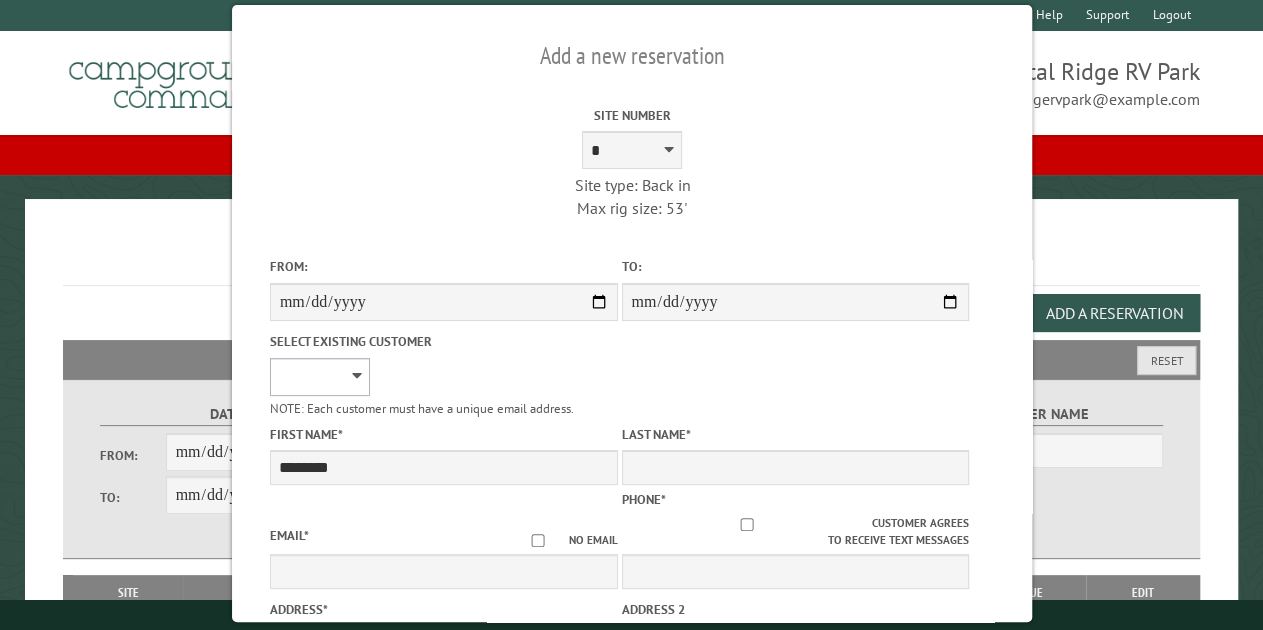click on "**********" at bounding box center (319, 377) 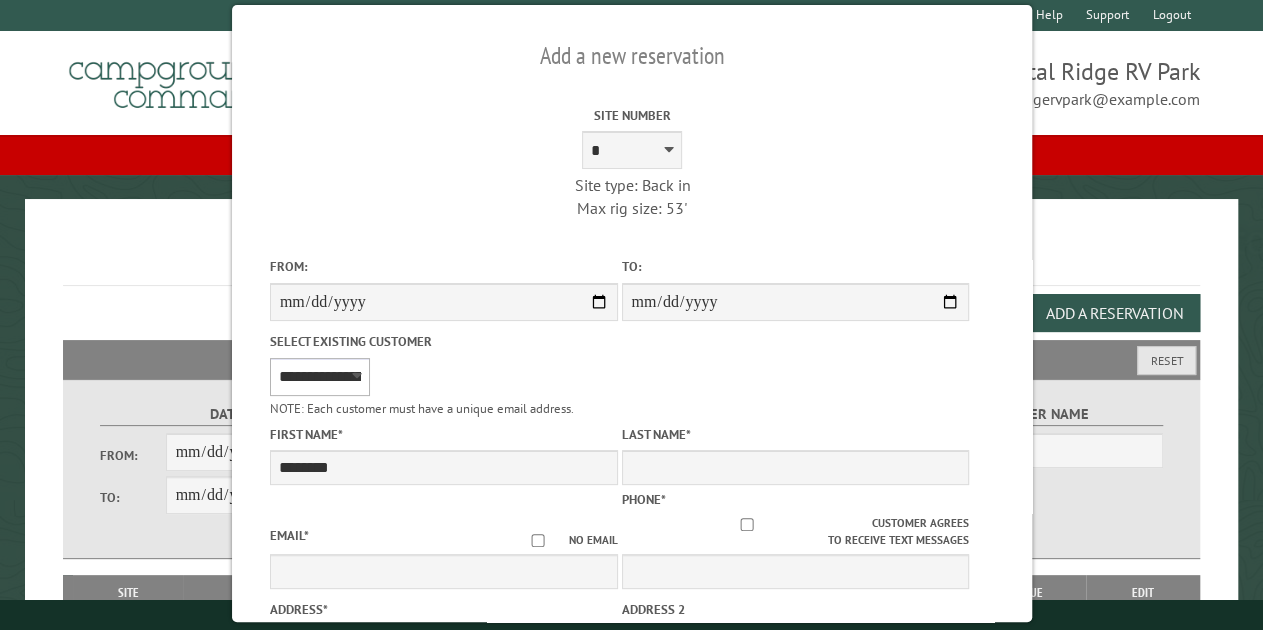 click on "**********" at bounding box center (319, 377) 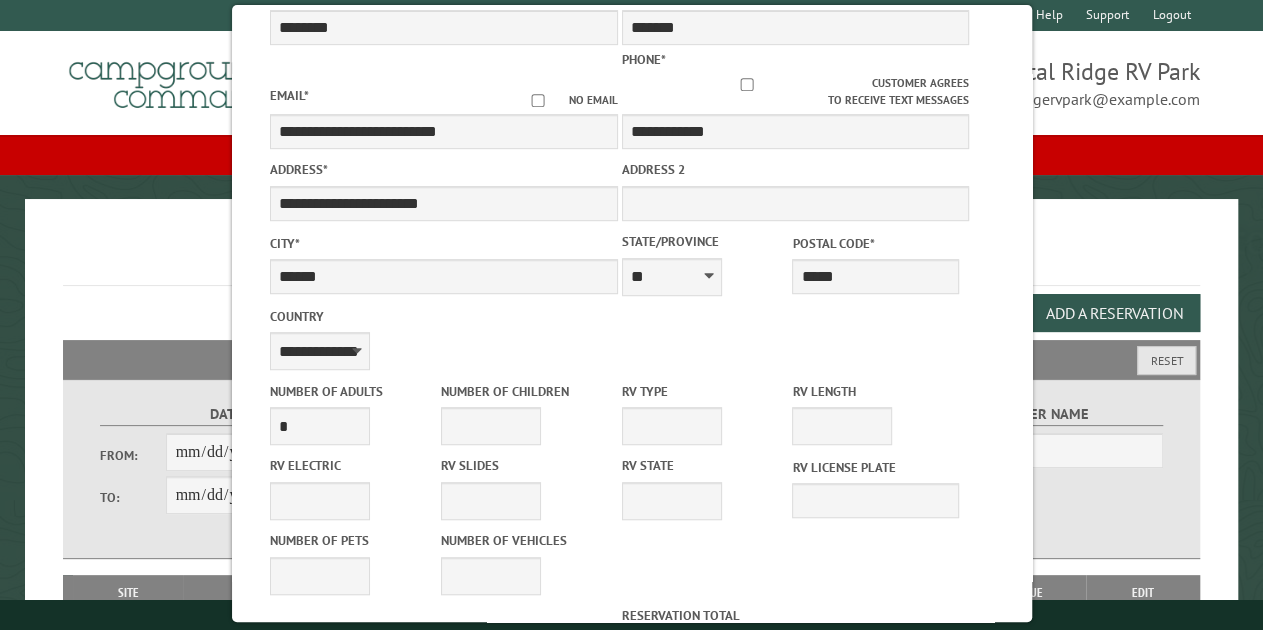 scroll, scrollTop: 503, scrollLeft: 0, axis: vertical 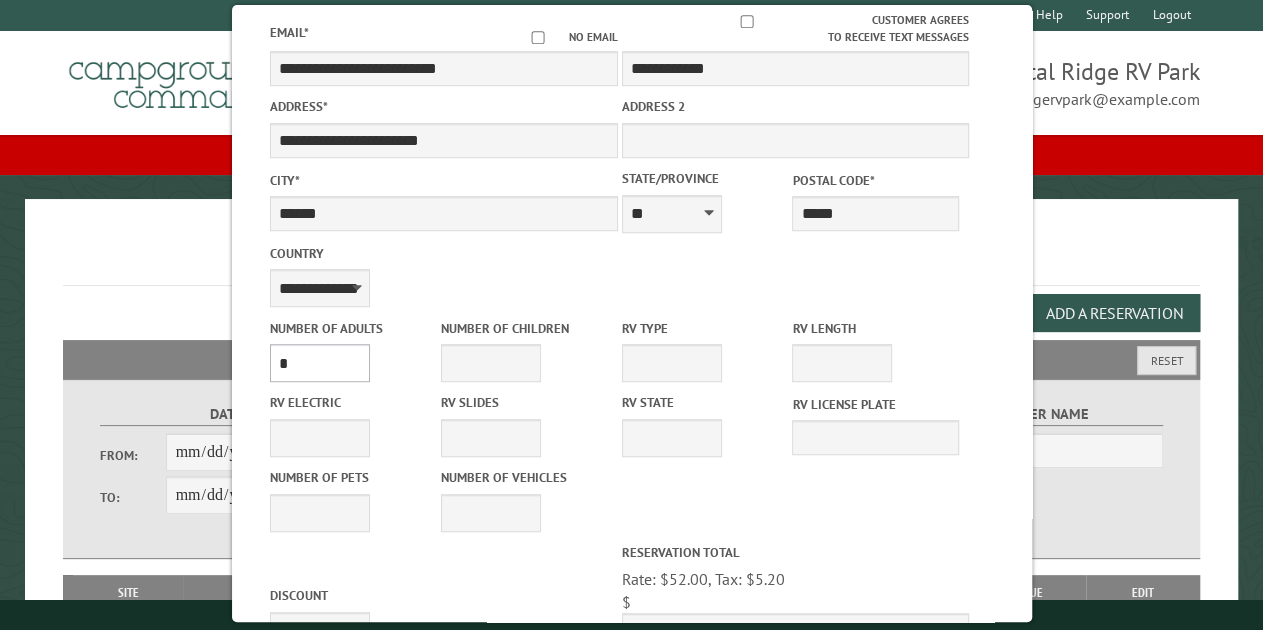 click on "* * * * * * * * * * **" at bounding box center (319, 363) 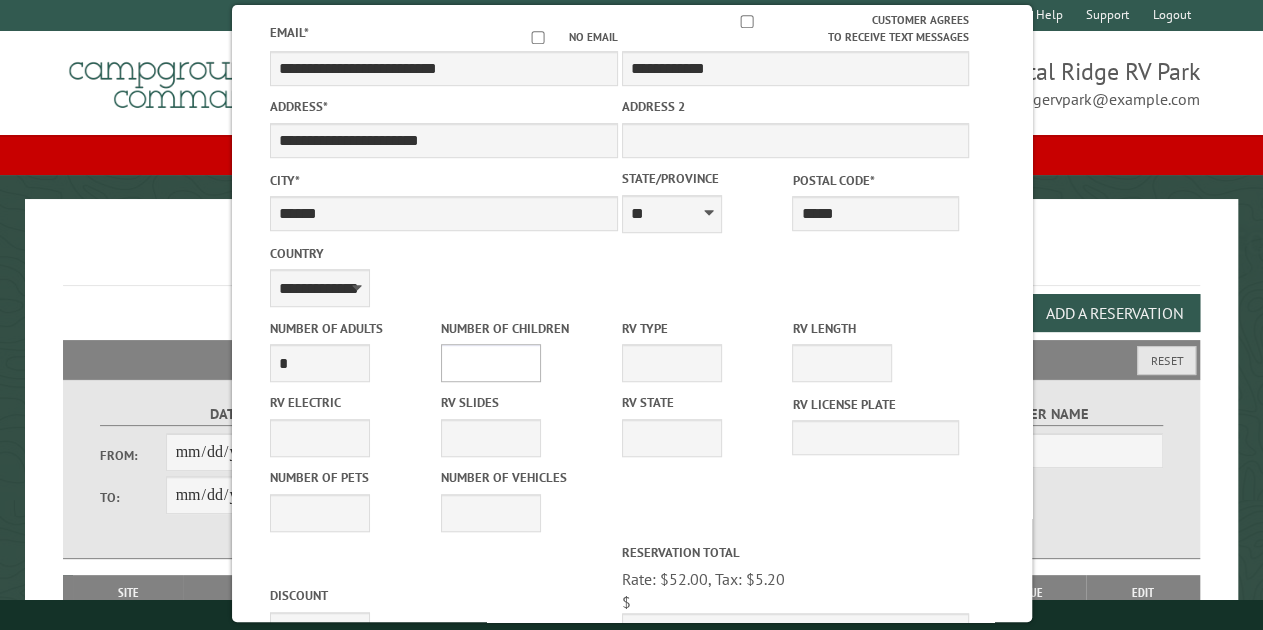 click on "* * * * * * * * * * **" at bounding box center (490, 363) 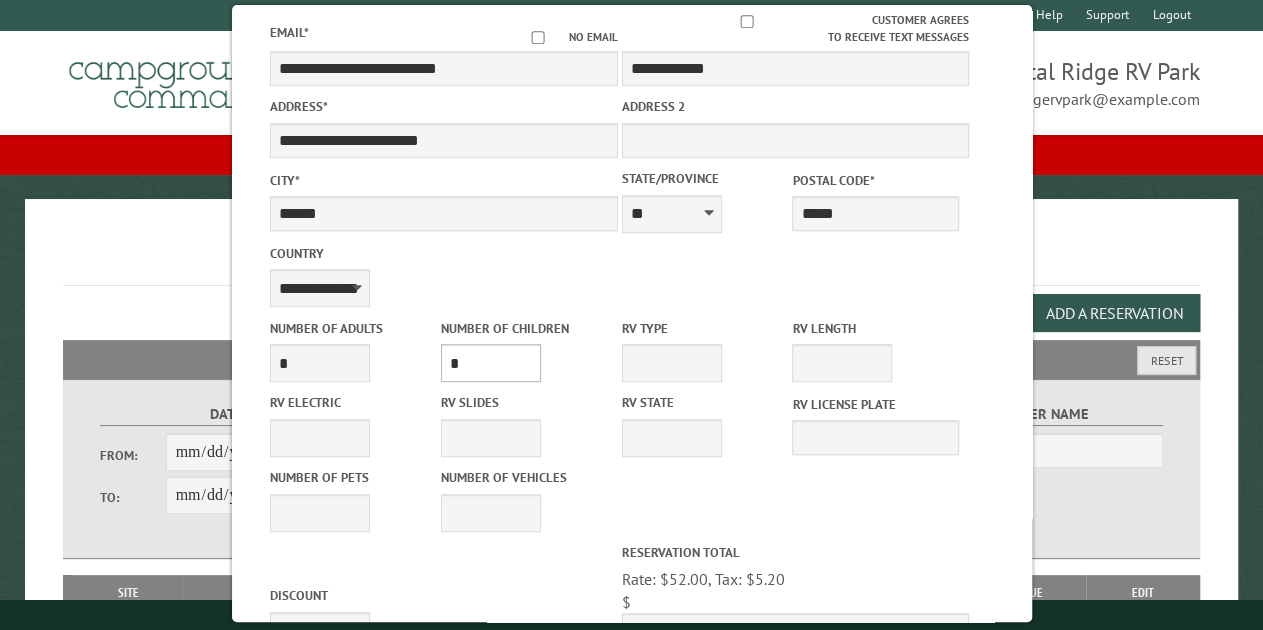 click on "* * * * * * * * * * **" at bounding box center (490, 363) 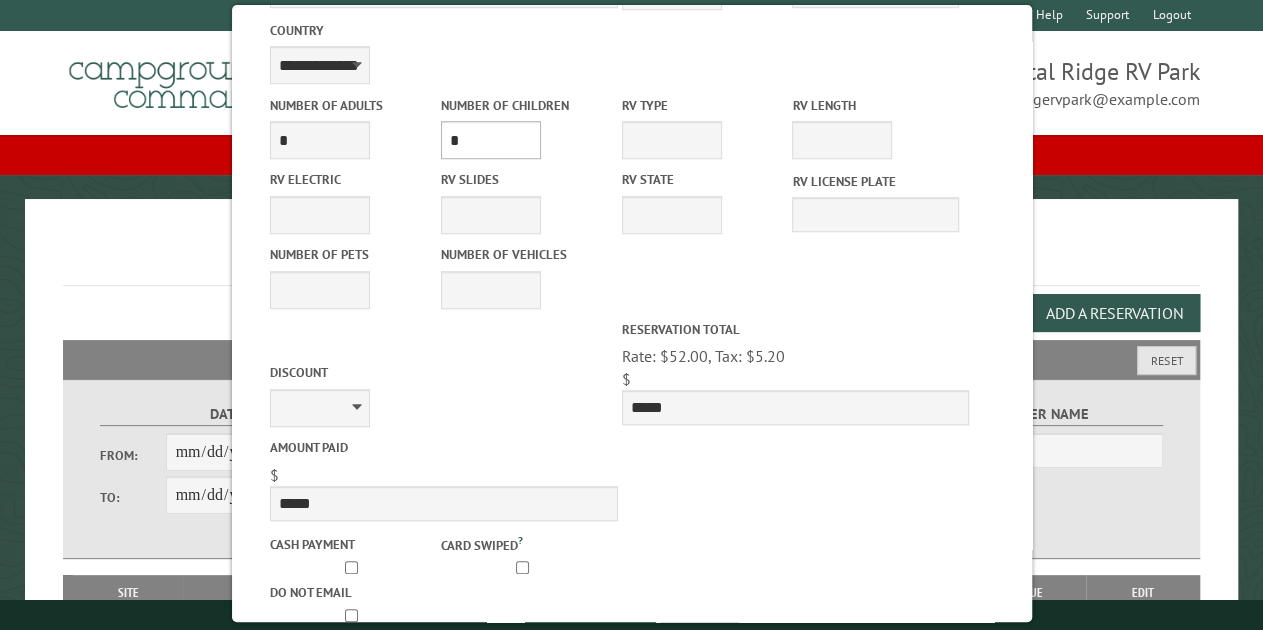 scroll, scrollTop: 788, scrollLeft: 0, axis: vertical 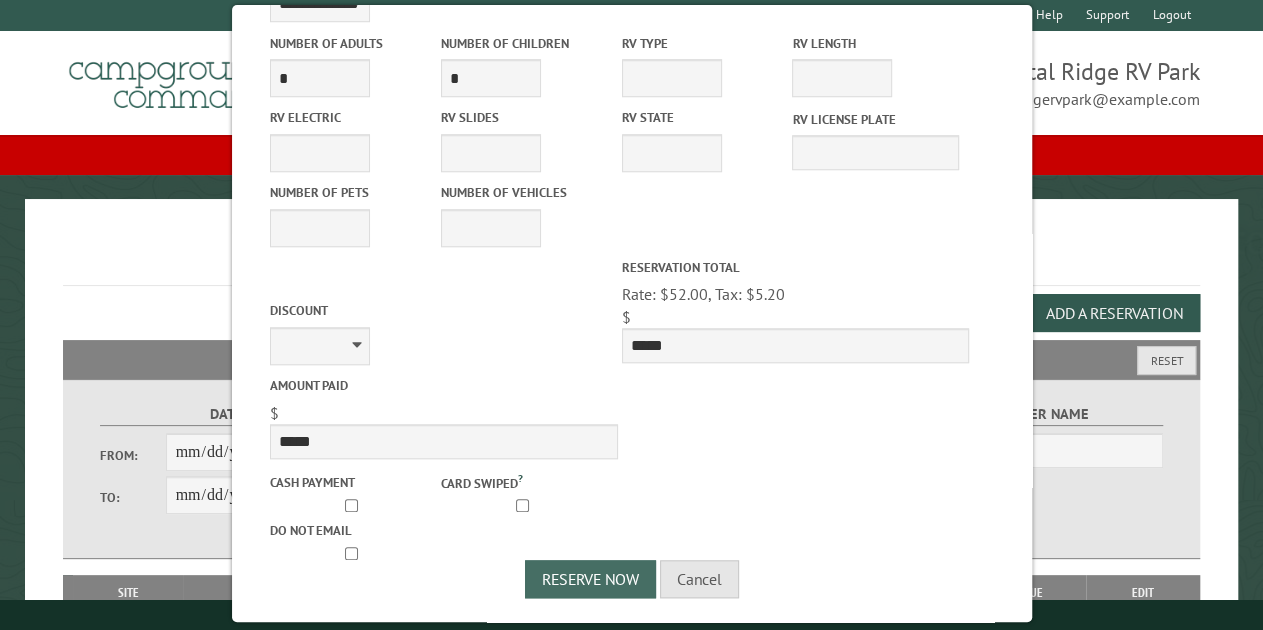 click on "Reserve Now" at bounding box center [590, 579] 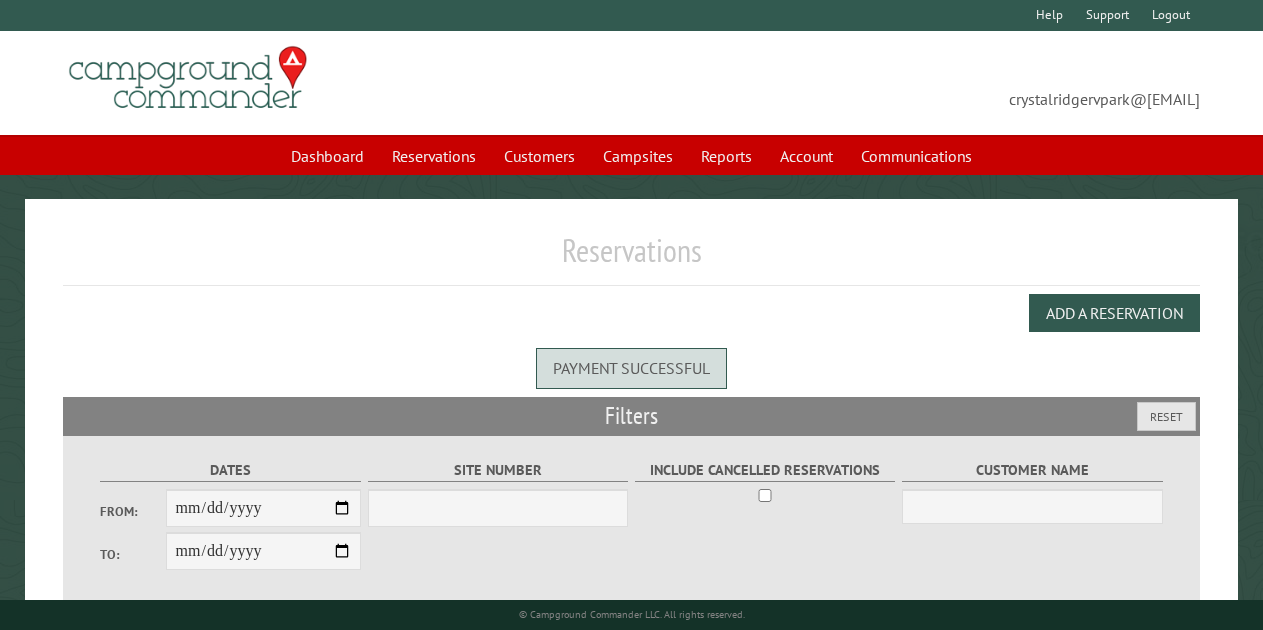 scroll, scrollTop: 0, scrollLeft: 0, axis: both 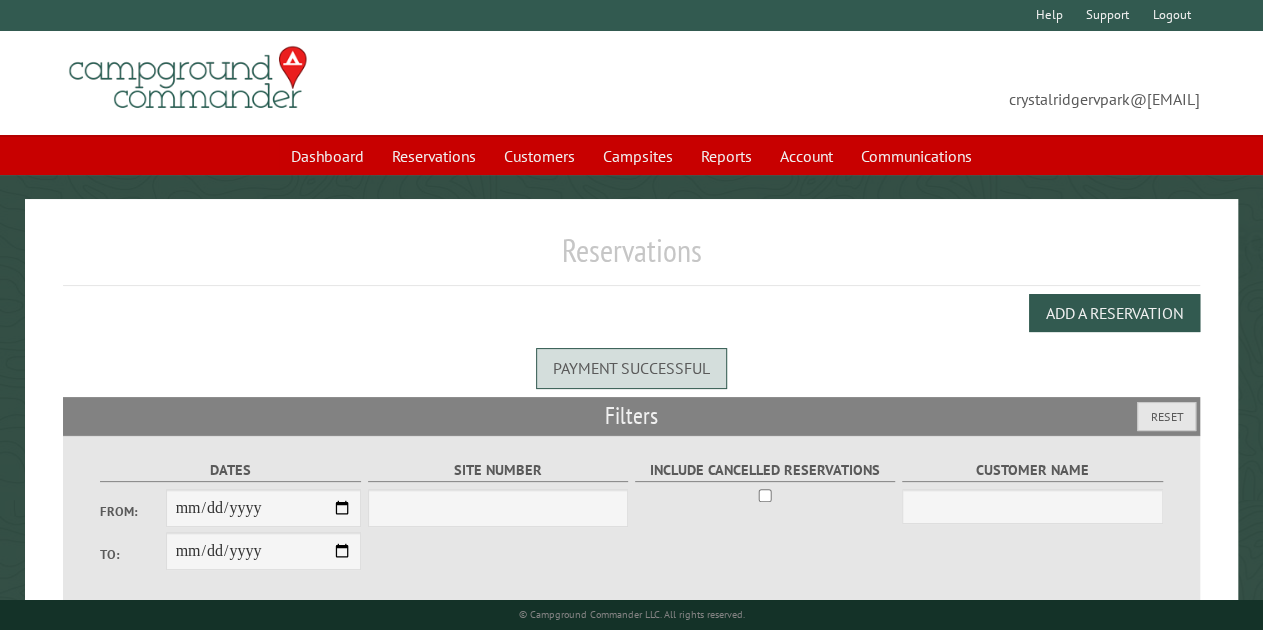 select on "***" 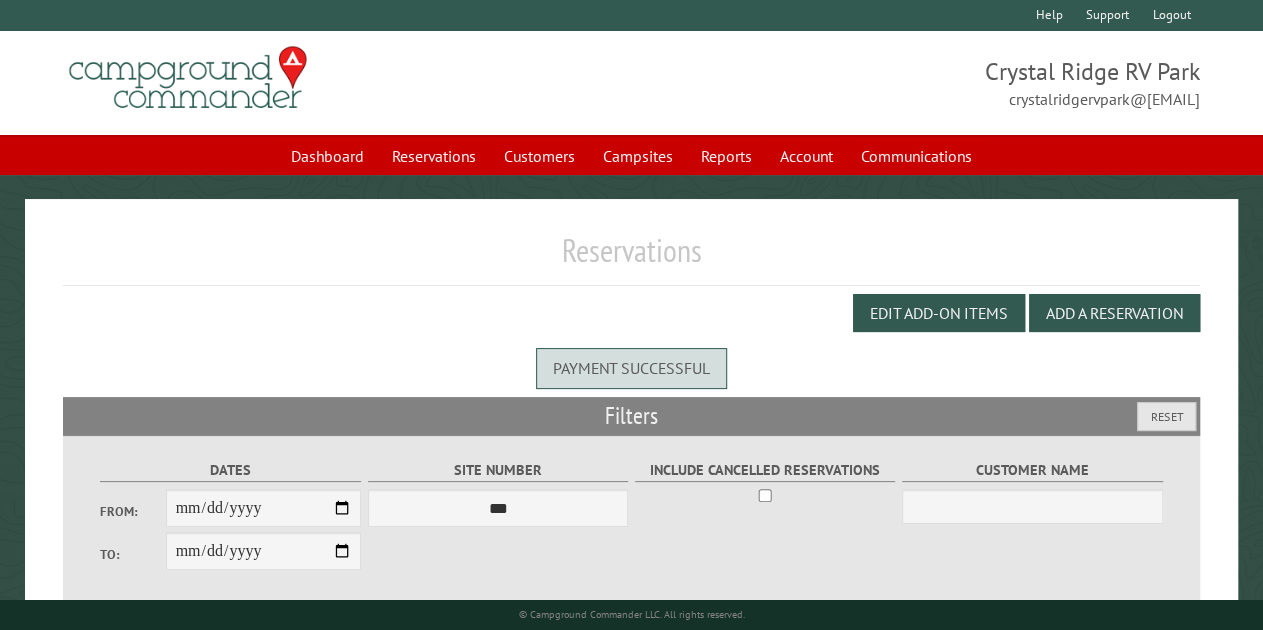 click on "Reservations" at bounding box center (434, 156) 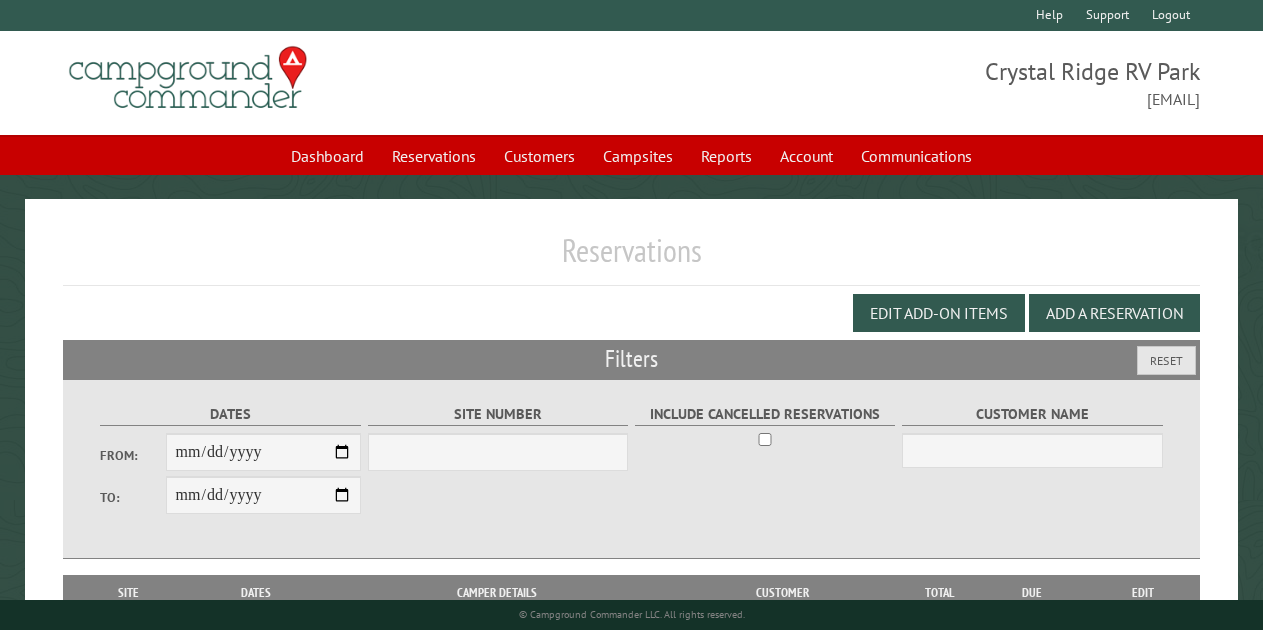 scroll, scrollTop: 0, scrollLeft: 0, axis: both 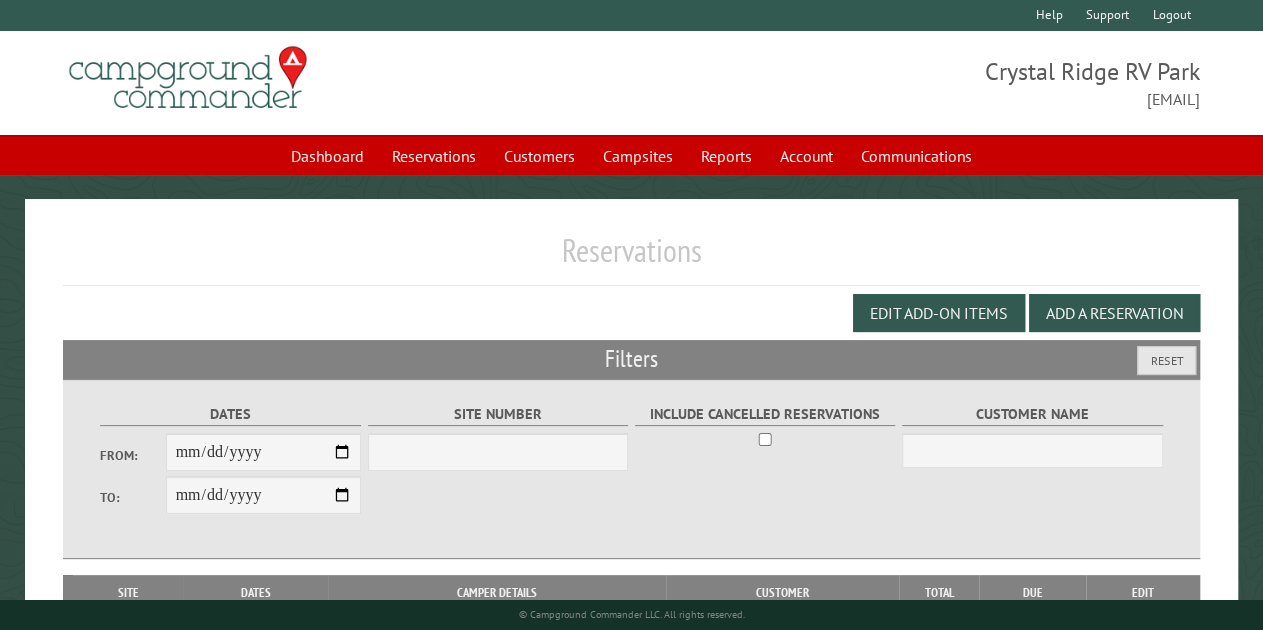 select on "***" 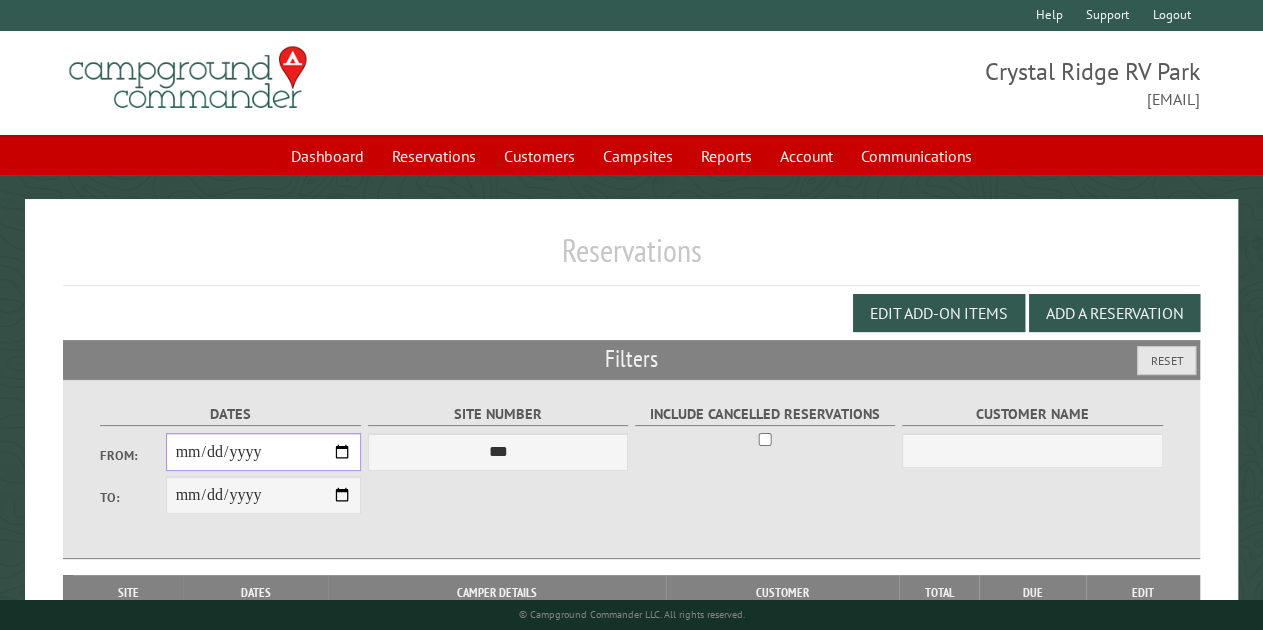 click on "From:" at bounding box center [264, 452] 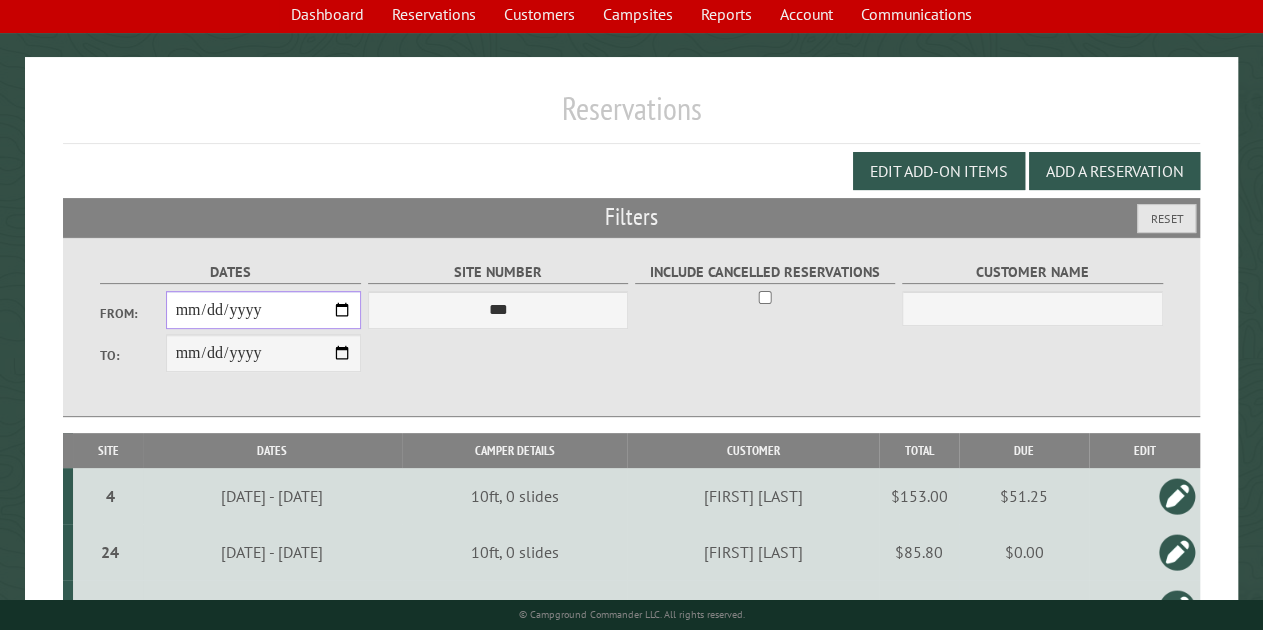 scroll, scrollTop: 255, scrollLeft: 0, axis: vertical 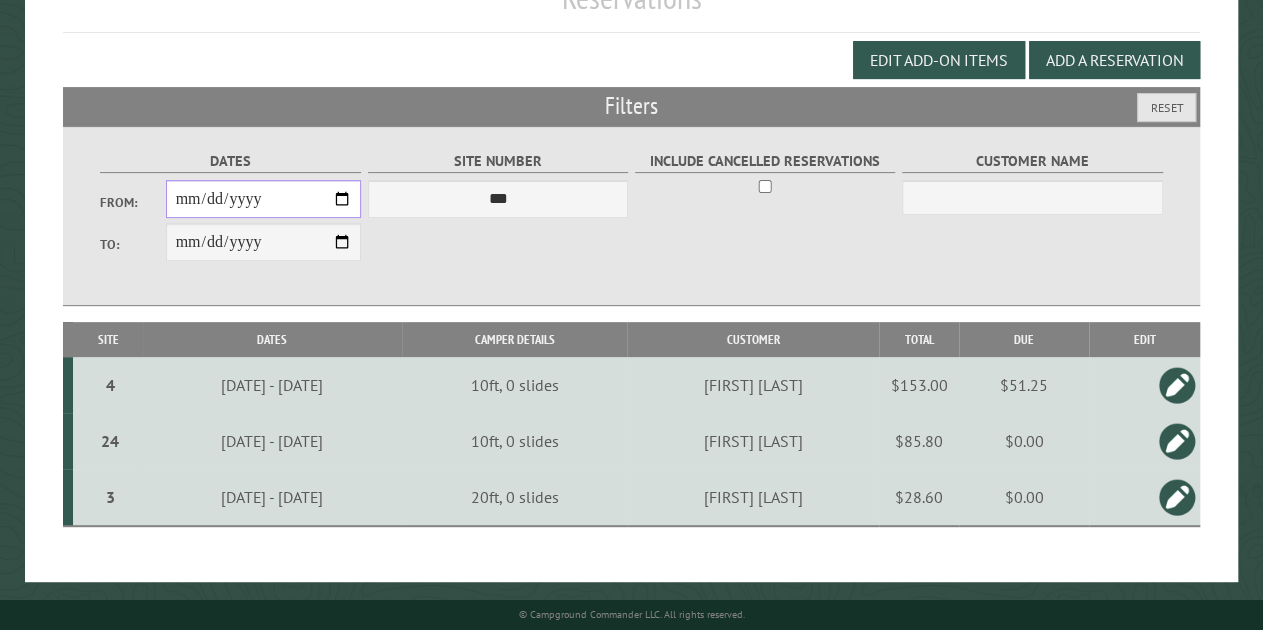 click on "**********" at bounding box center [264, 199] 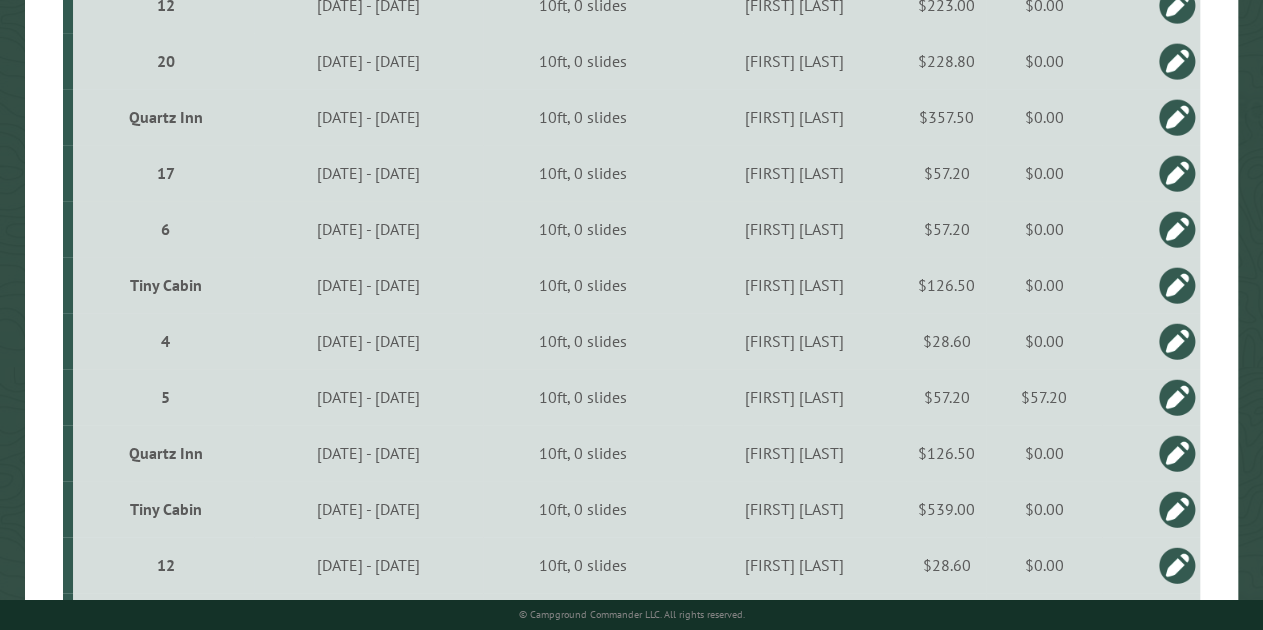scroll, scrollTop: 657, scrollLeft: 0, axis: vertical 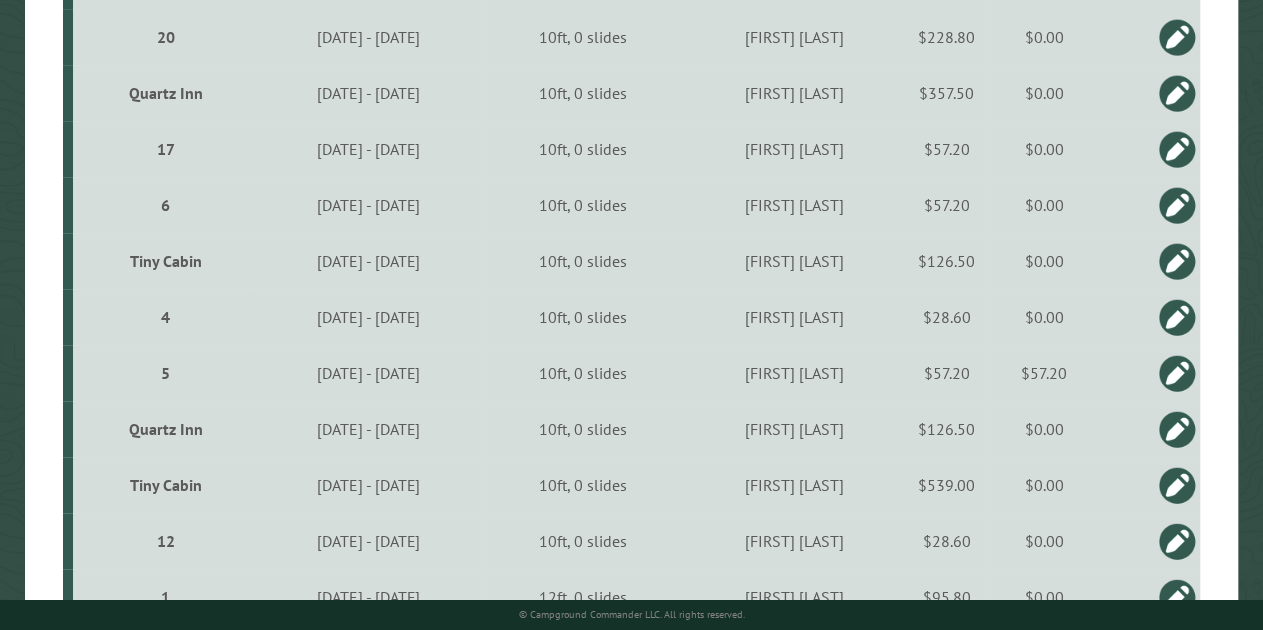 click on "5" at bounding box center (165, 373) 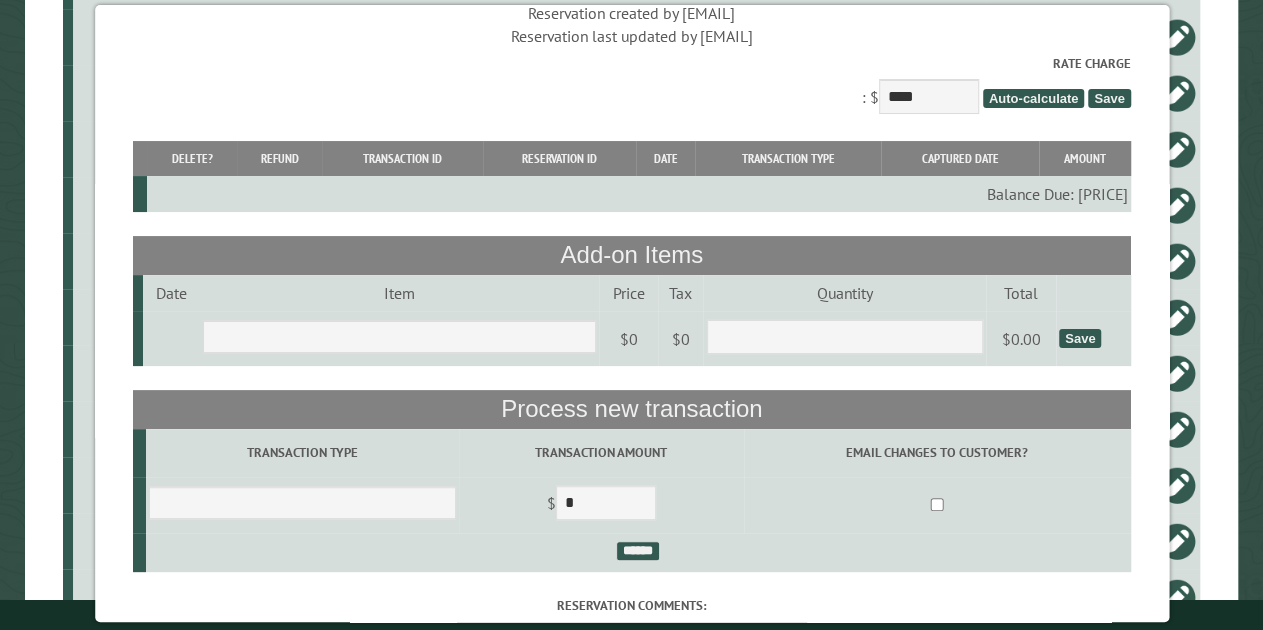 scroll, scrollTop: 227, scrollLeft: 0, axis: vertical 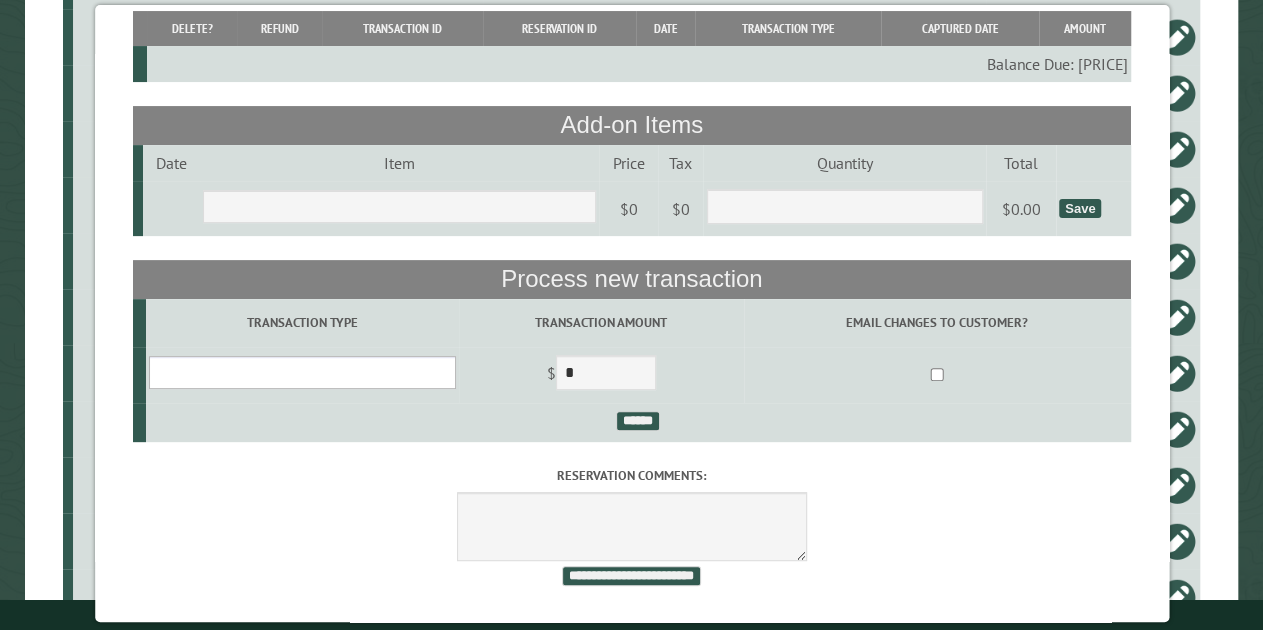 click on "**********" at bounding box center (302, 372) 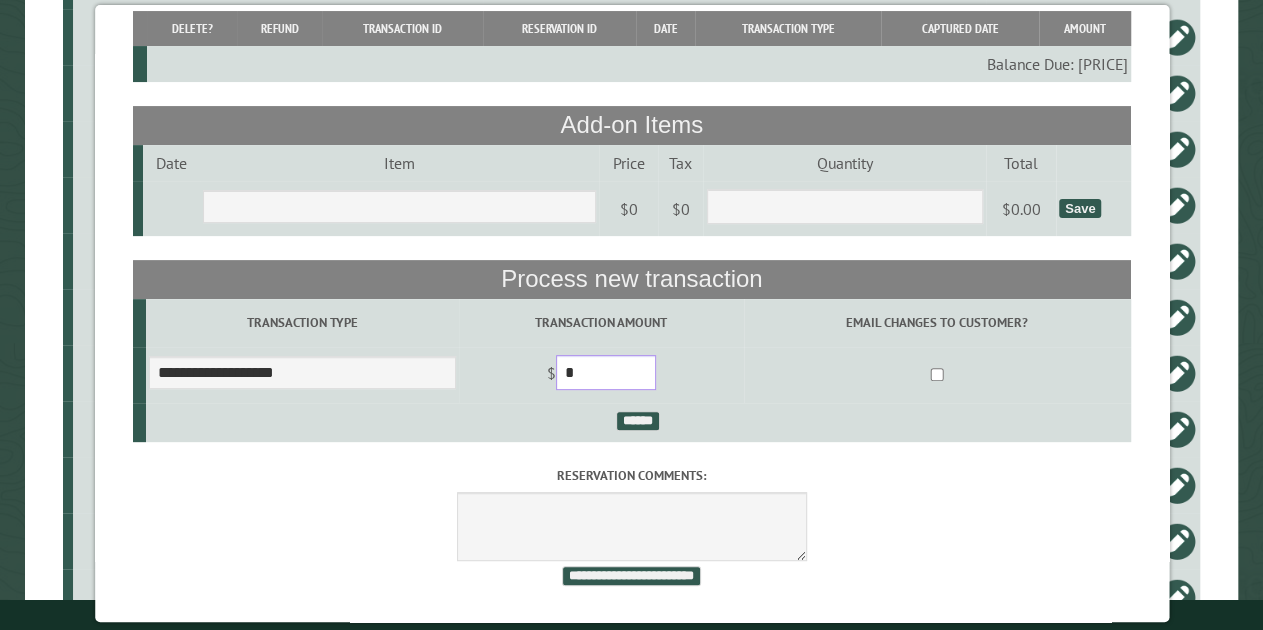 click on "*" at bounding box center (606, 372) 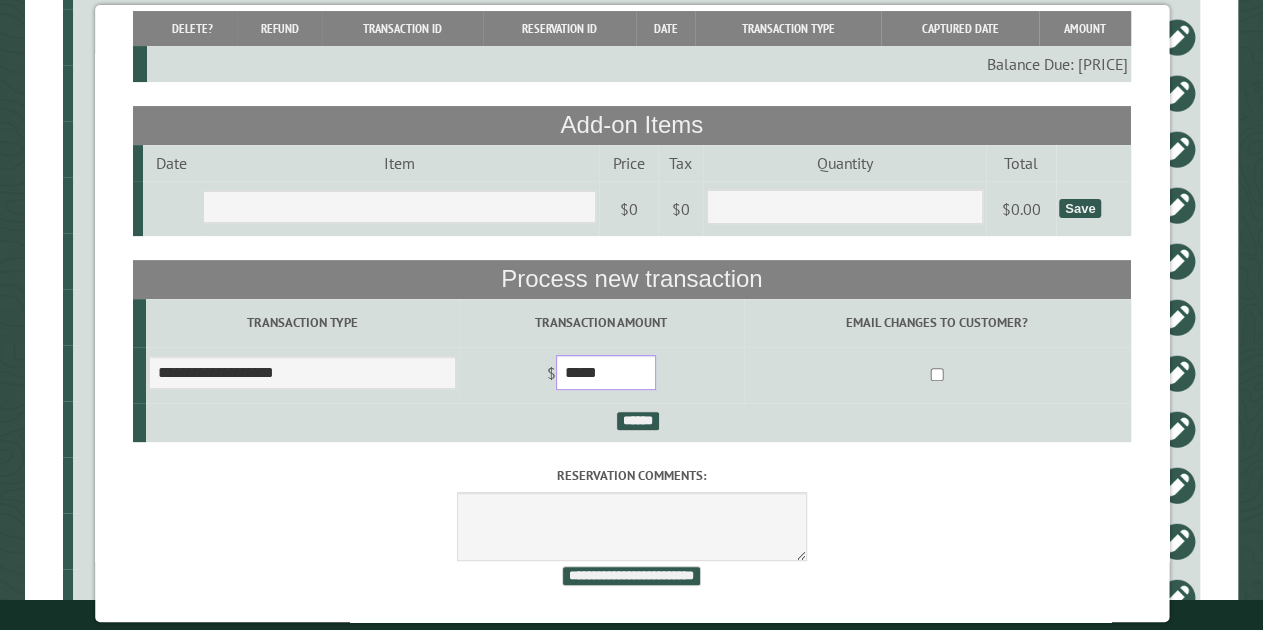 type on "*****" 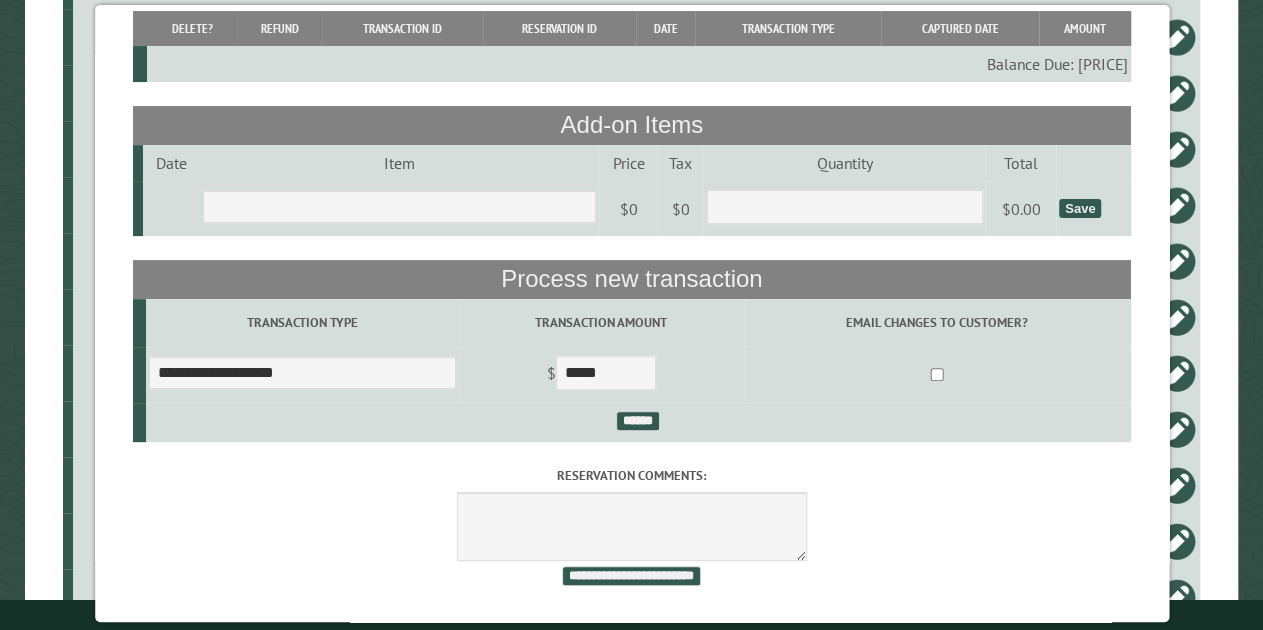 click on "******" at bounding box center [638, 421] 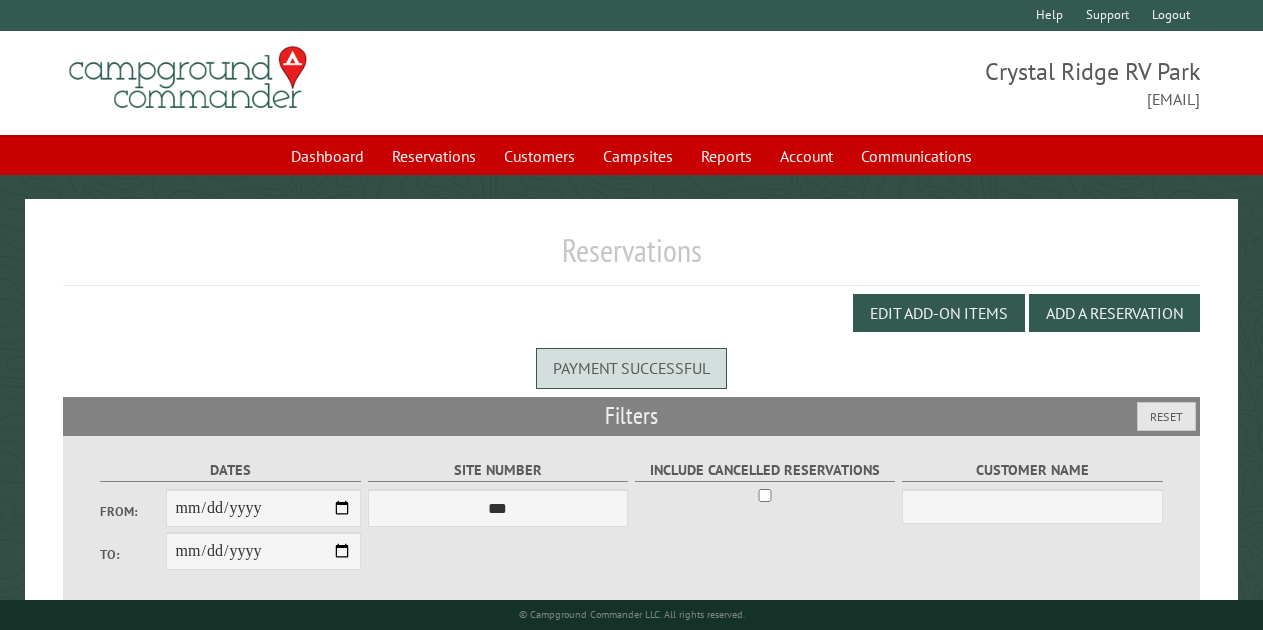 scroll, scrollTop: 0, scrollLeft: 0, axis: both 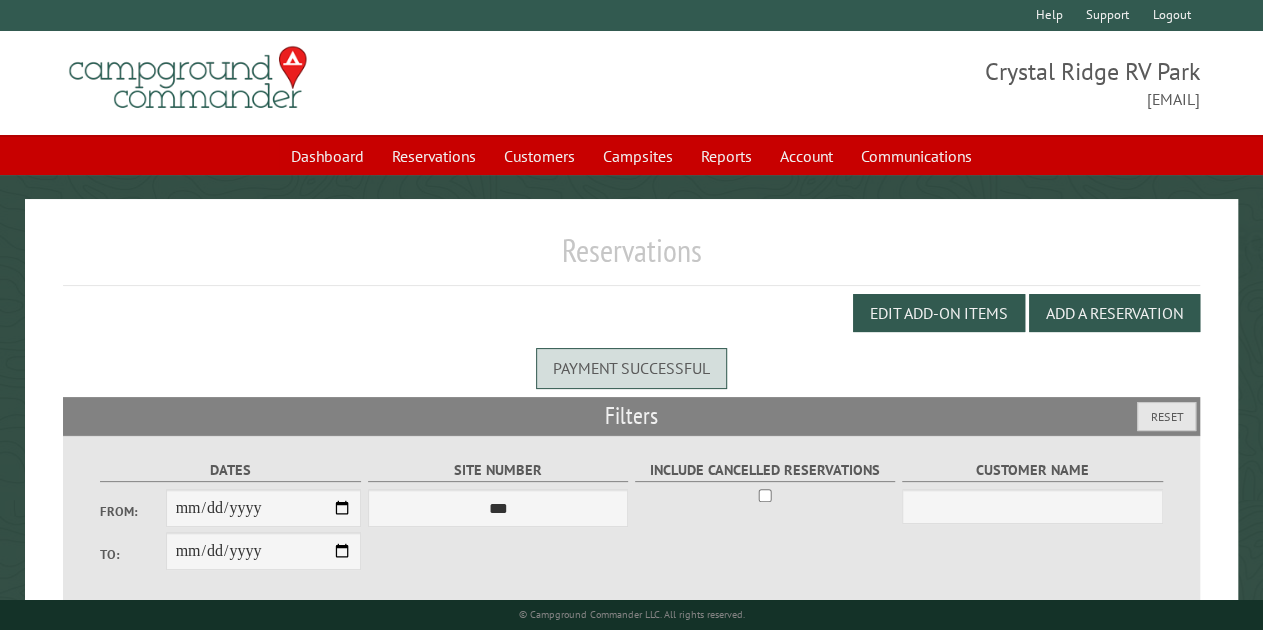click on "Reservations" at bounding box center [434, 156] 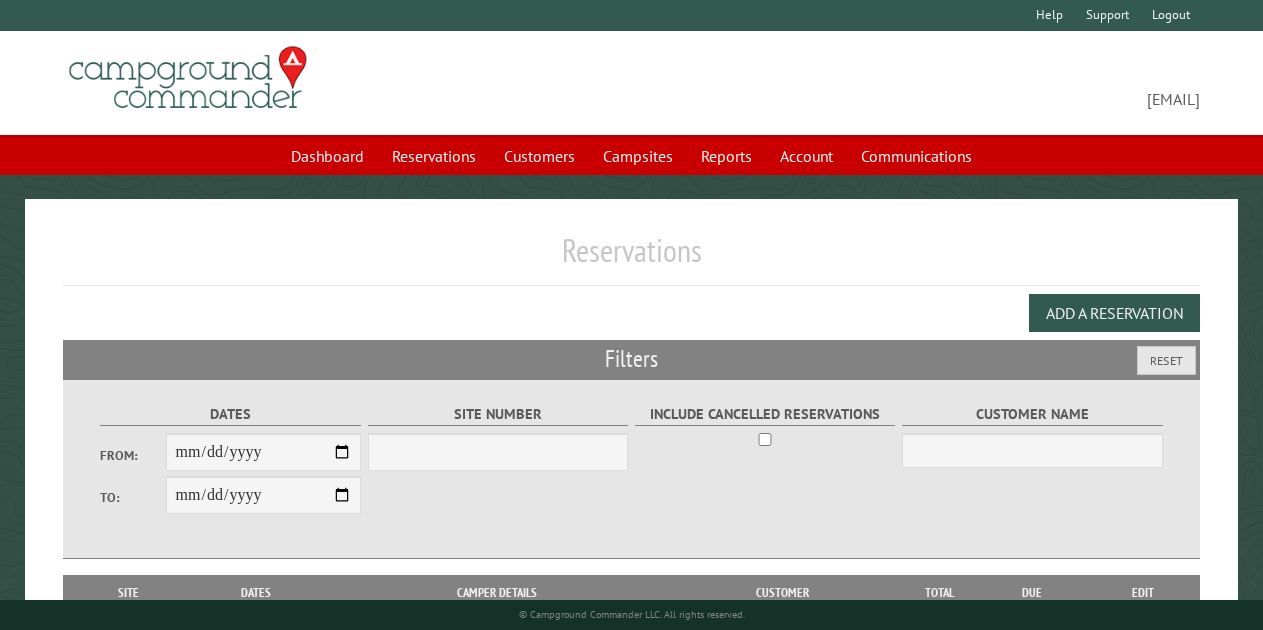 scroll, scrollTop: 0, scrollLeft: 0, axis: both 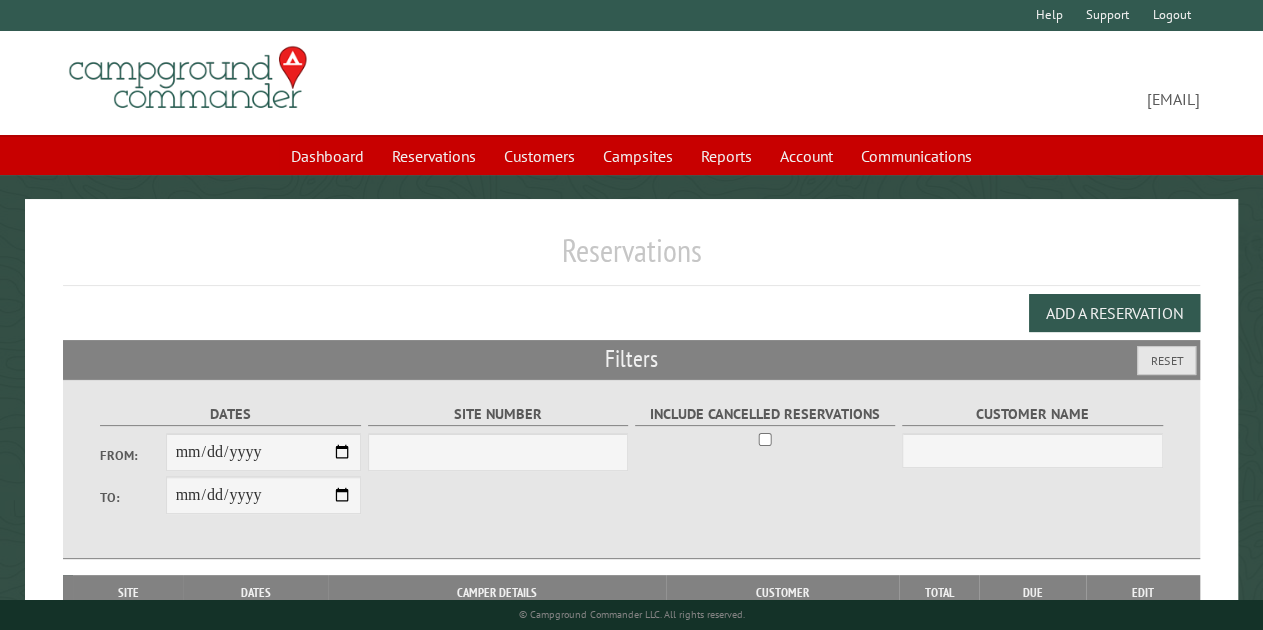 select on "***" 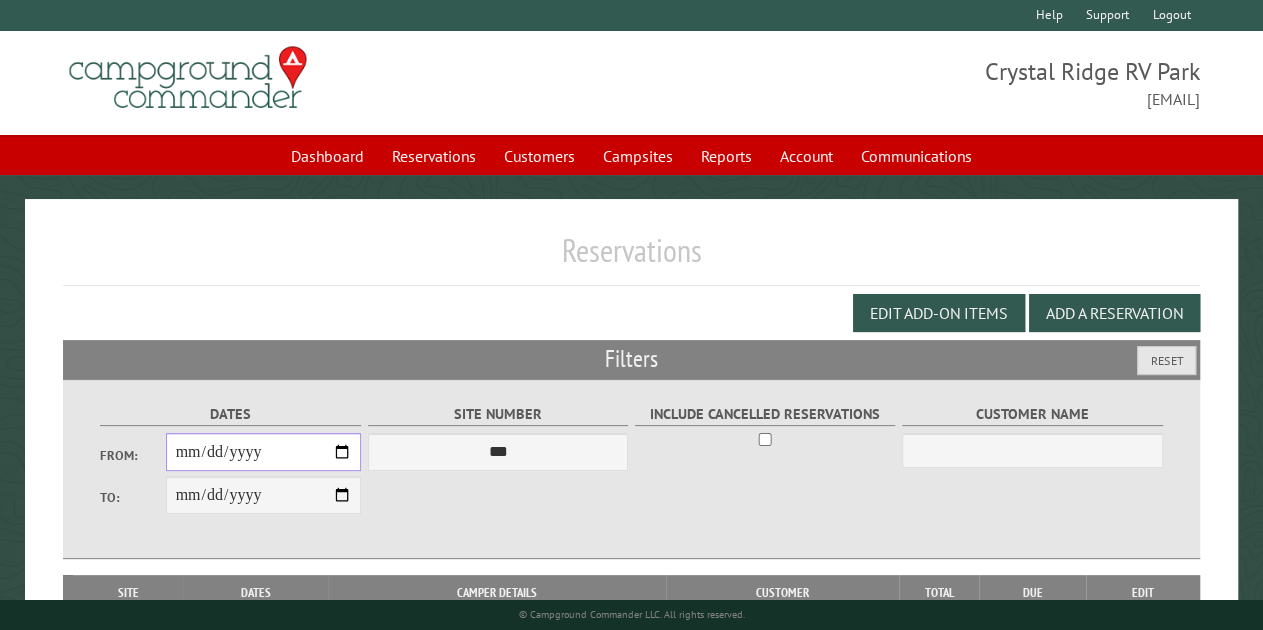click on "From:" at bounding box center (264, 452) 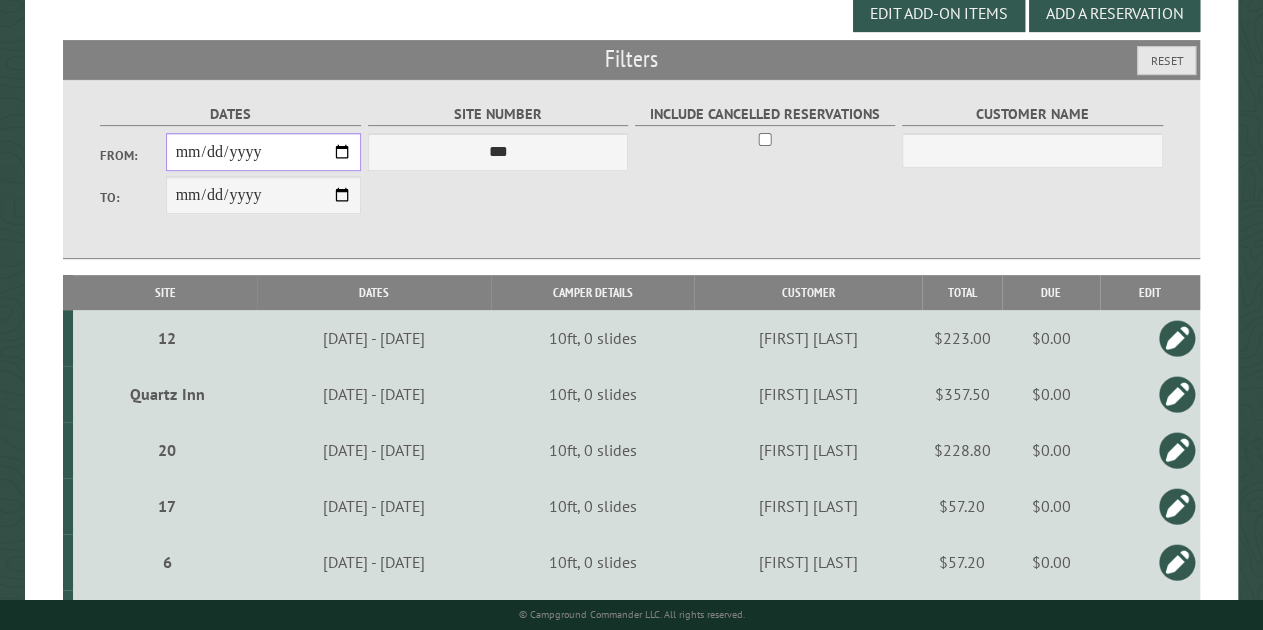 scroll, scrollTop: 0, scrollLeft: 0, axis: both 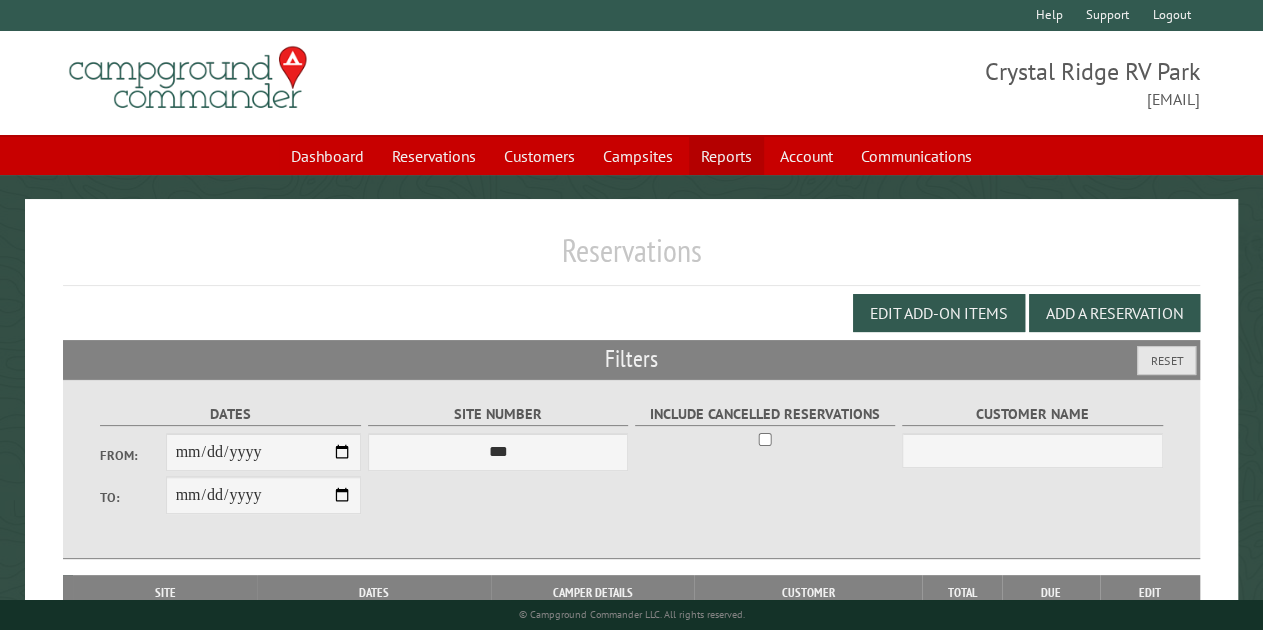 click on "Reports" at bounding box center (726, 156) 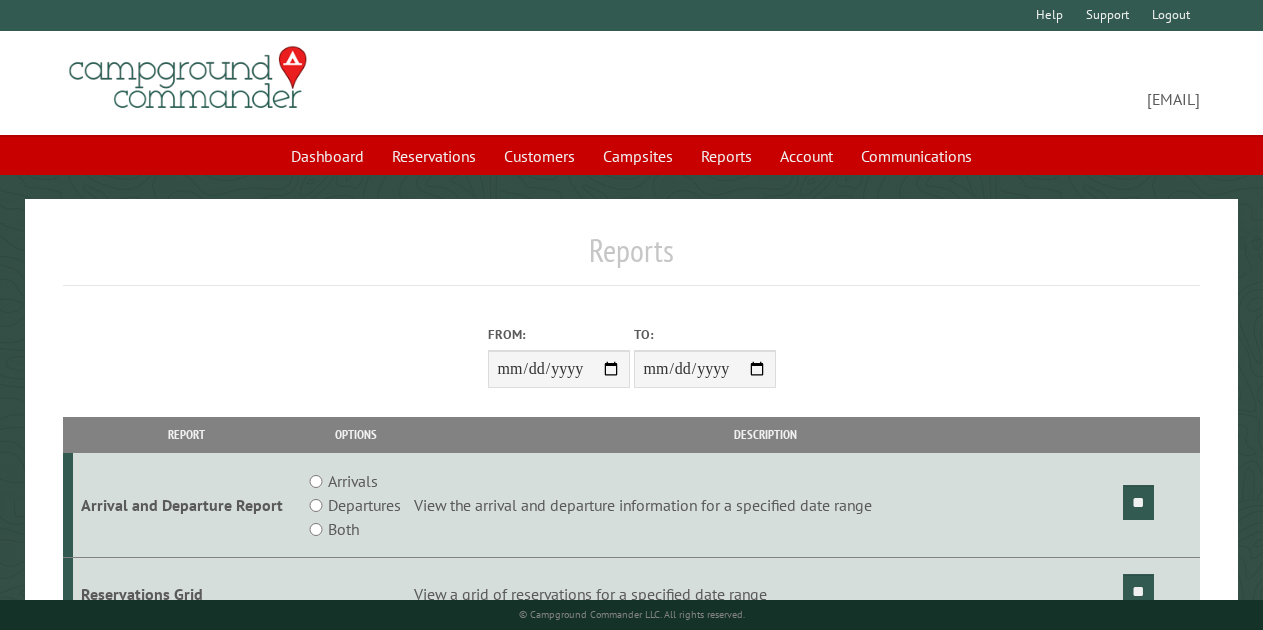 scroll, scrollTop: 0, scrollLeft: 0, axis: both 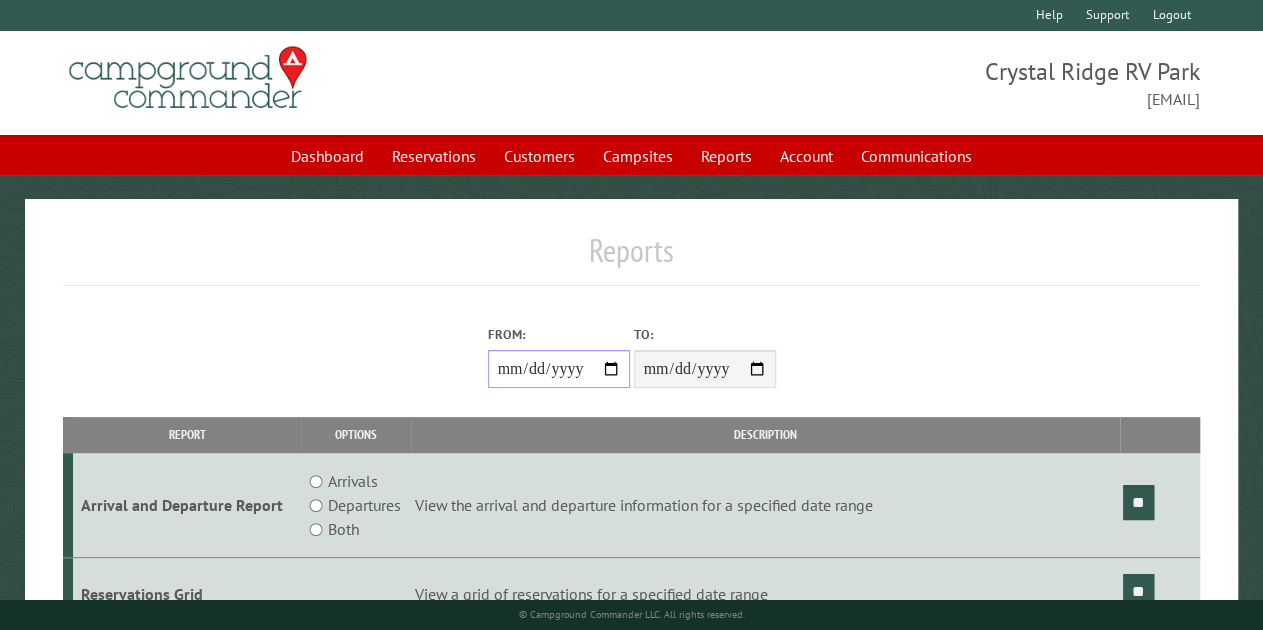 click on "From:" at bounding box center [559, 369] 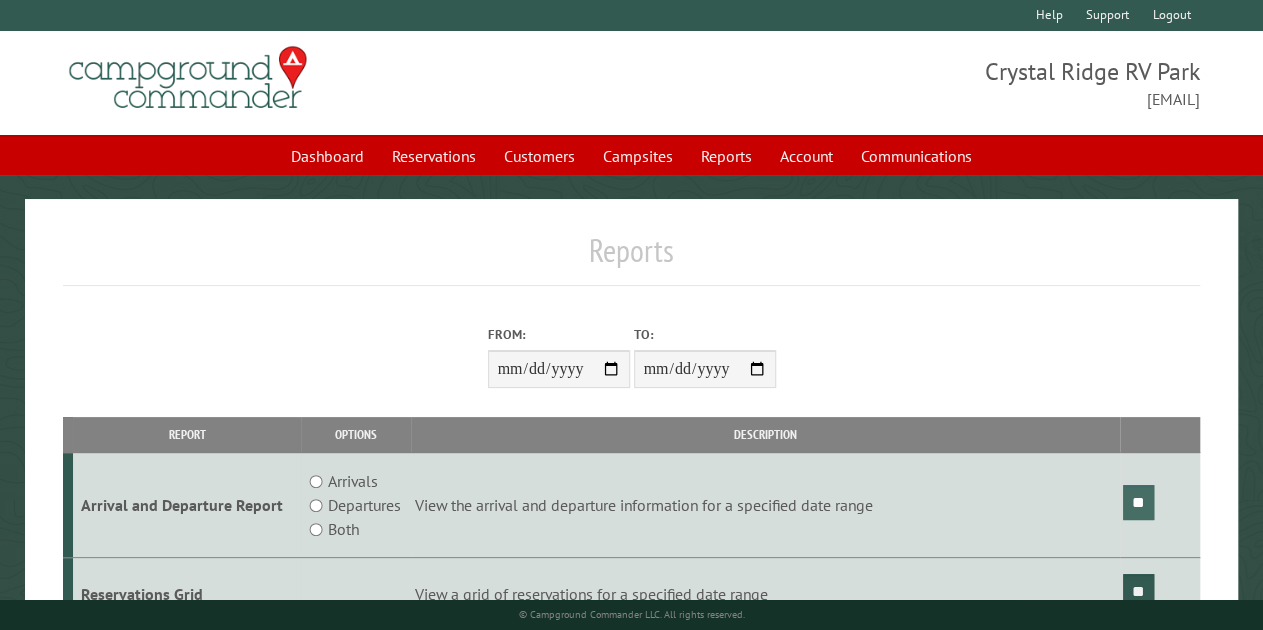 click on "**" at bounding box center [1138, 502] 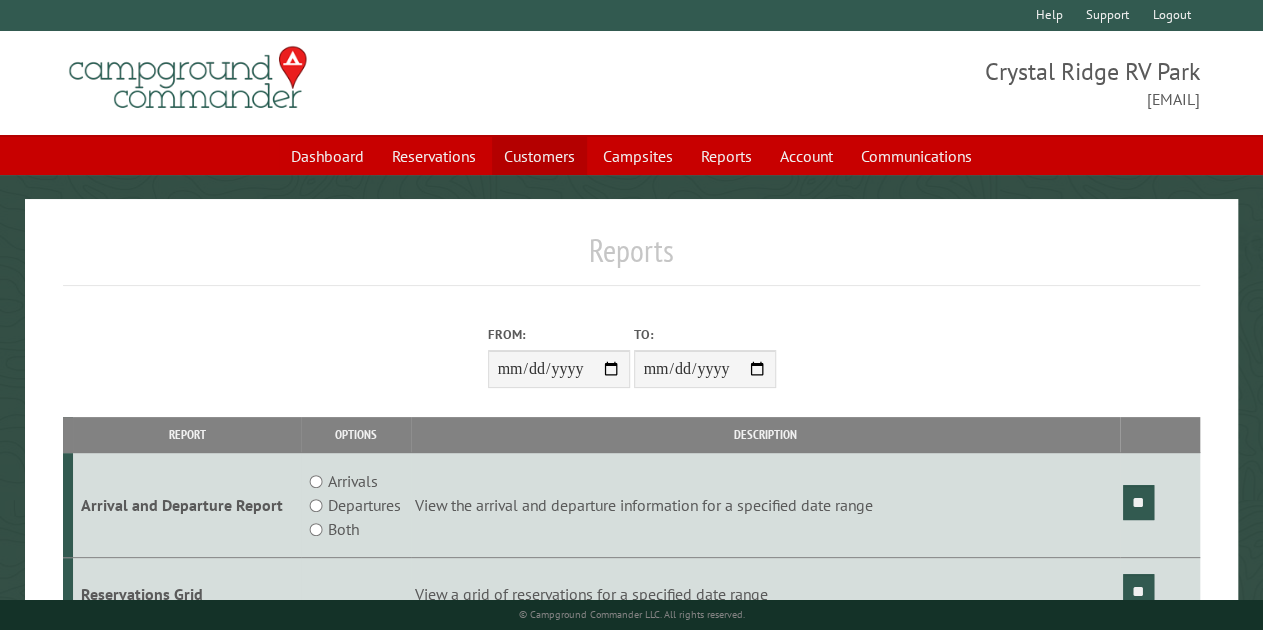 click on "Customers" at bounding box center [539, 156] 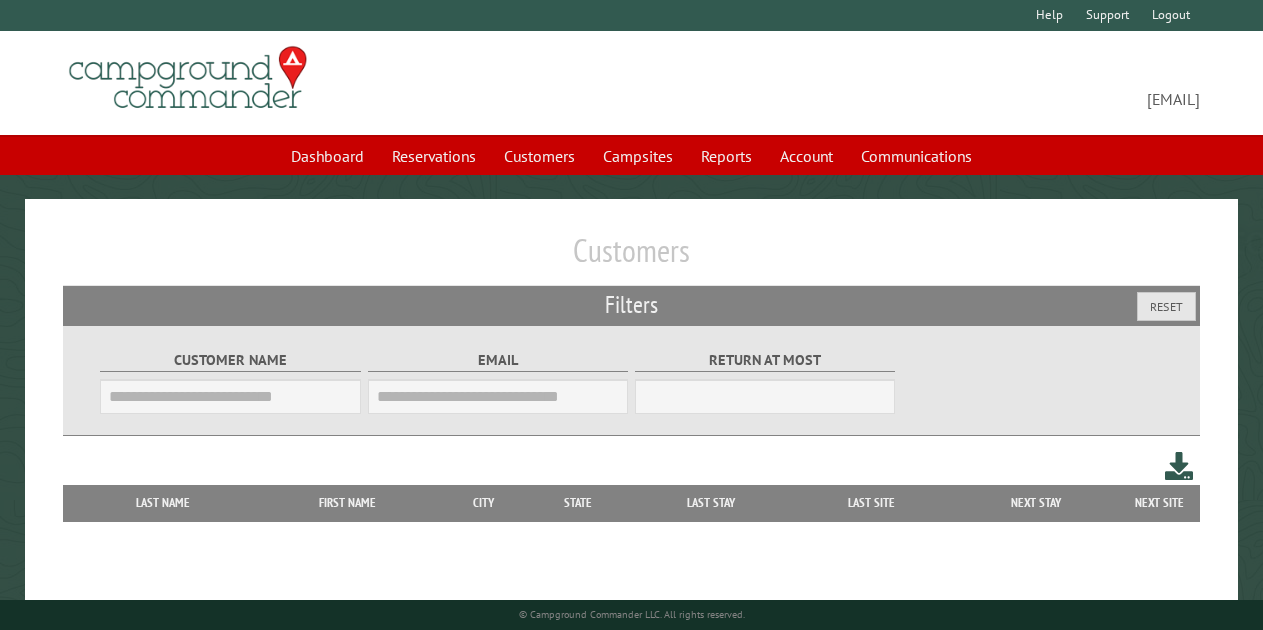 scroll, scrollTop: 0, scrollLeft: 0, axis: both 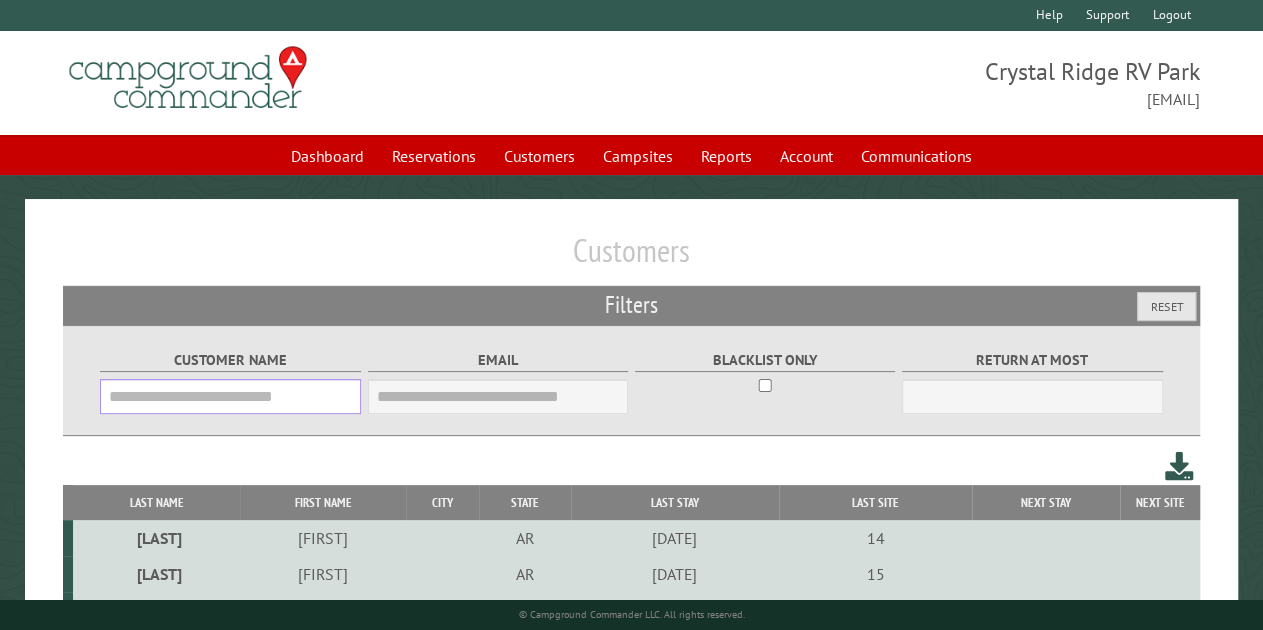 click on "Customer Name" at bounding box center [230, 396] 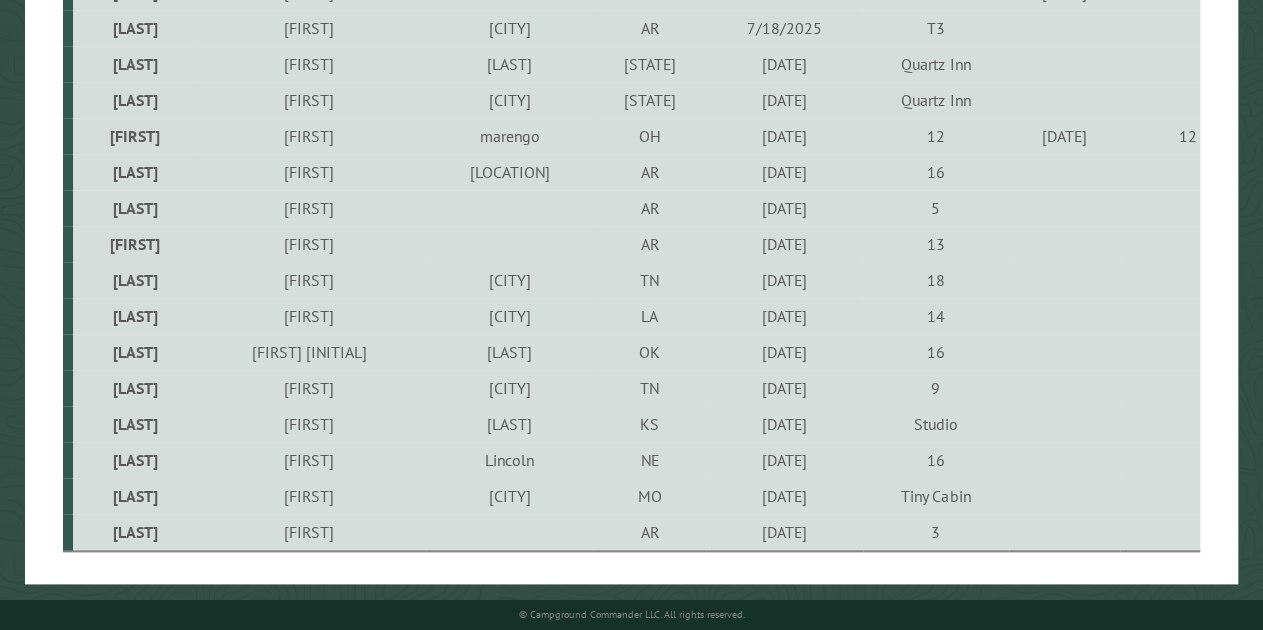 scroll, scrollTop: 964, scrollLeft: 0, axis: vertical 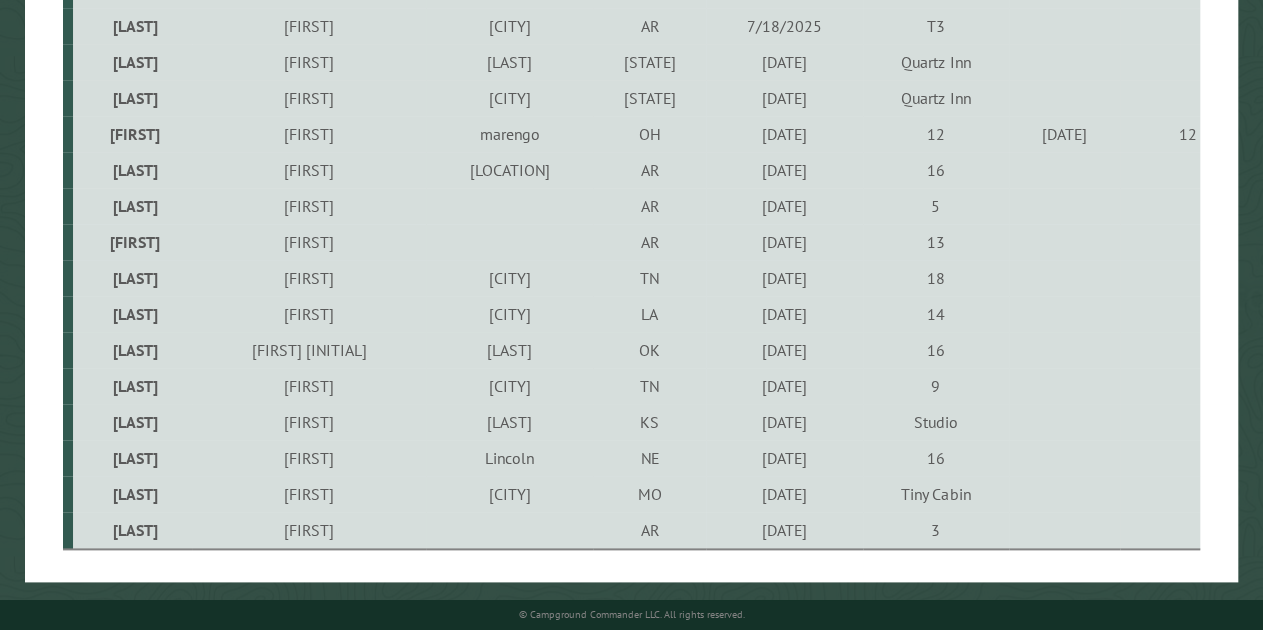 type on "*****" 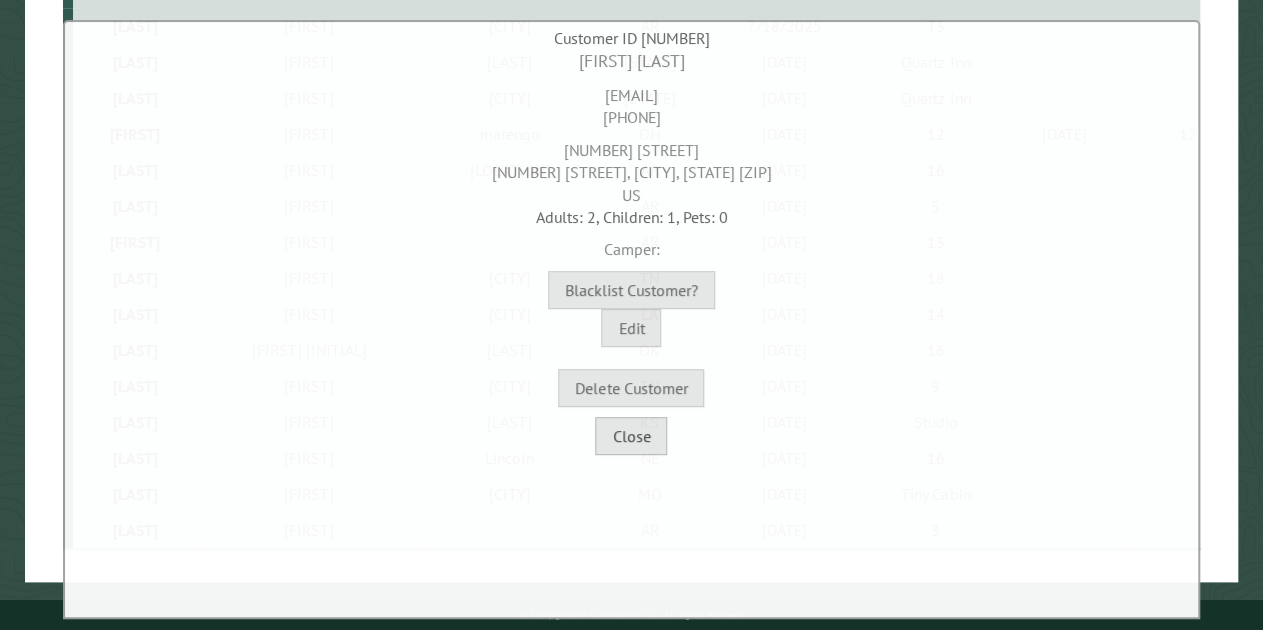 click on "Close" at bounding box center [631, 436] 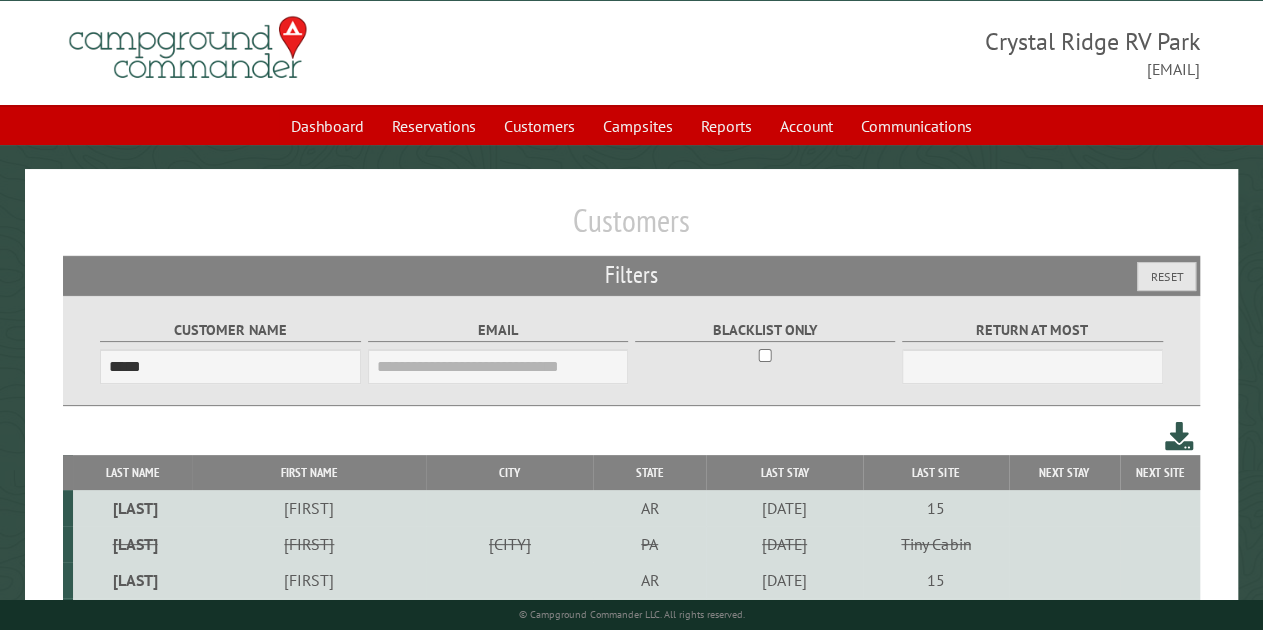 scroll, scrollTop: 0, scrollLeft: 0, axis: both 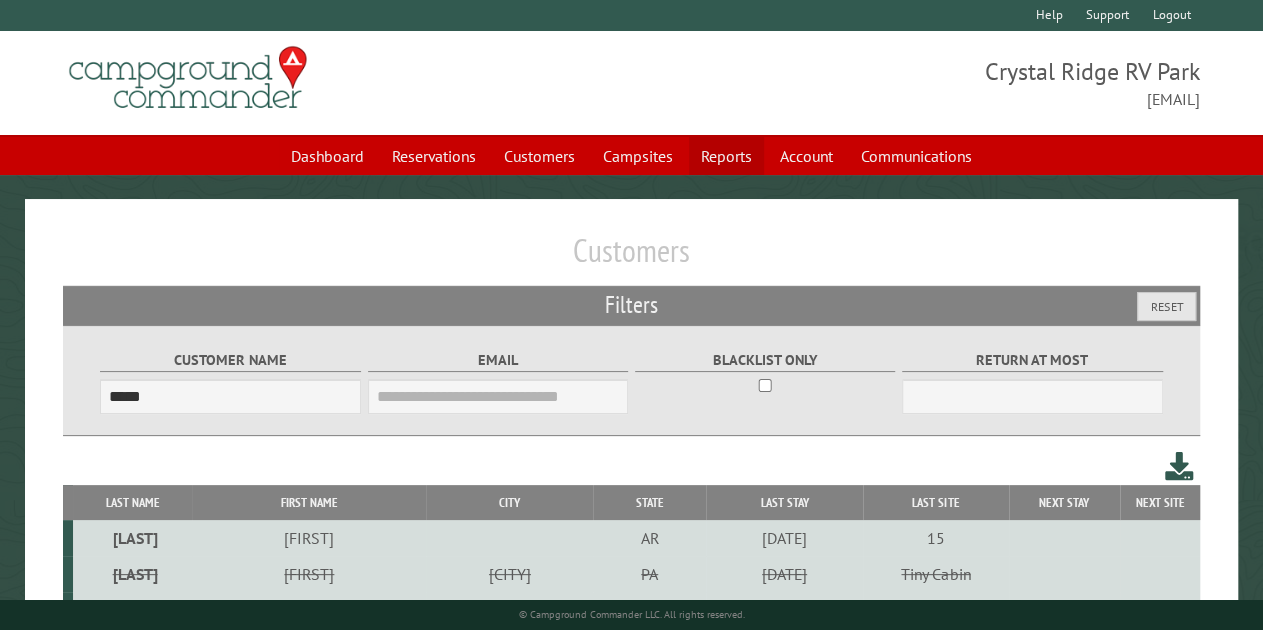 click on "Reports" at bounding box center [726, 156] 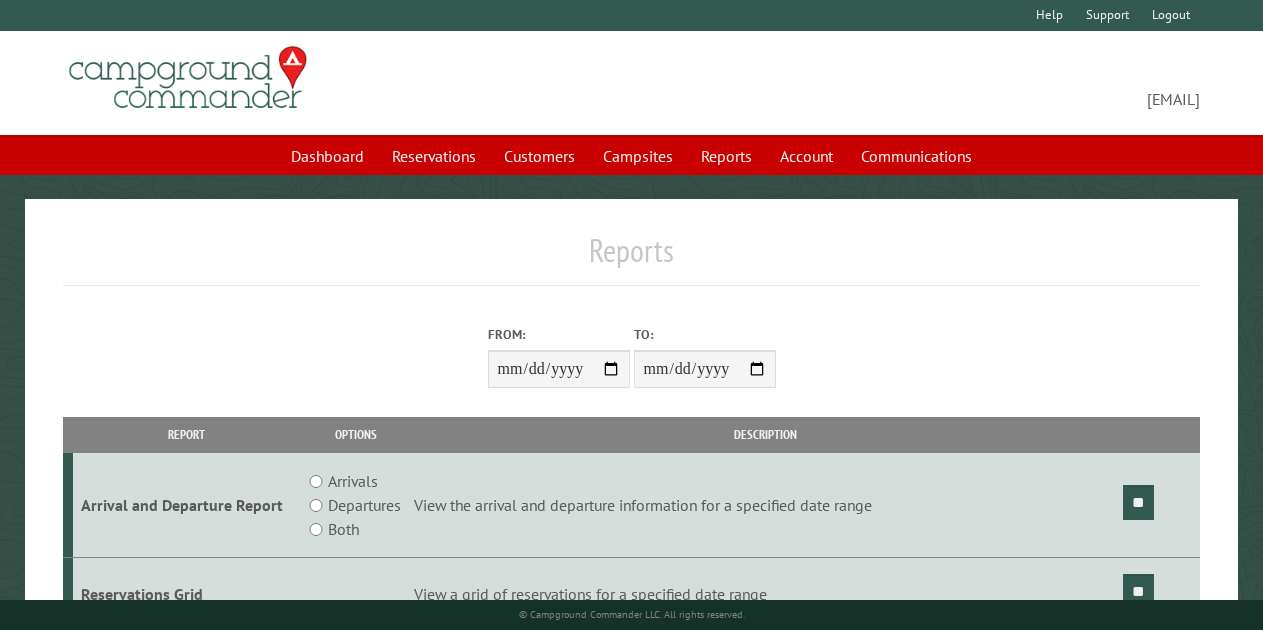 scroll, scrollTop: 0, scrollLeft: 0, axis: both 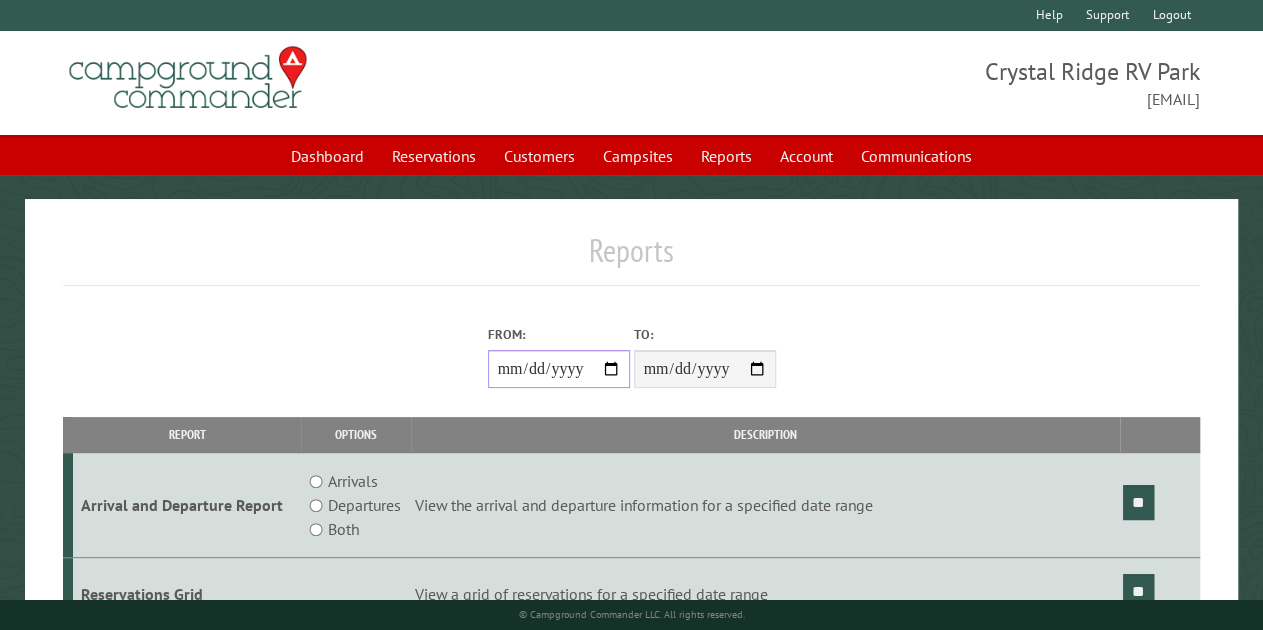 click on "From:" at bounding box center [559, 369] 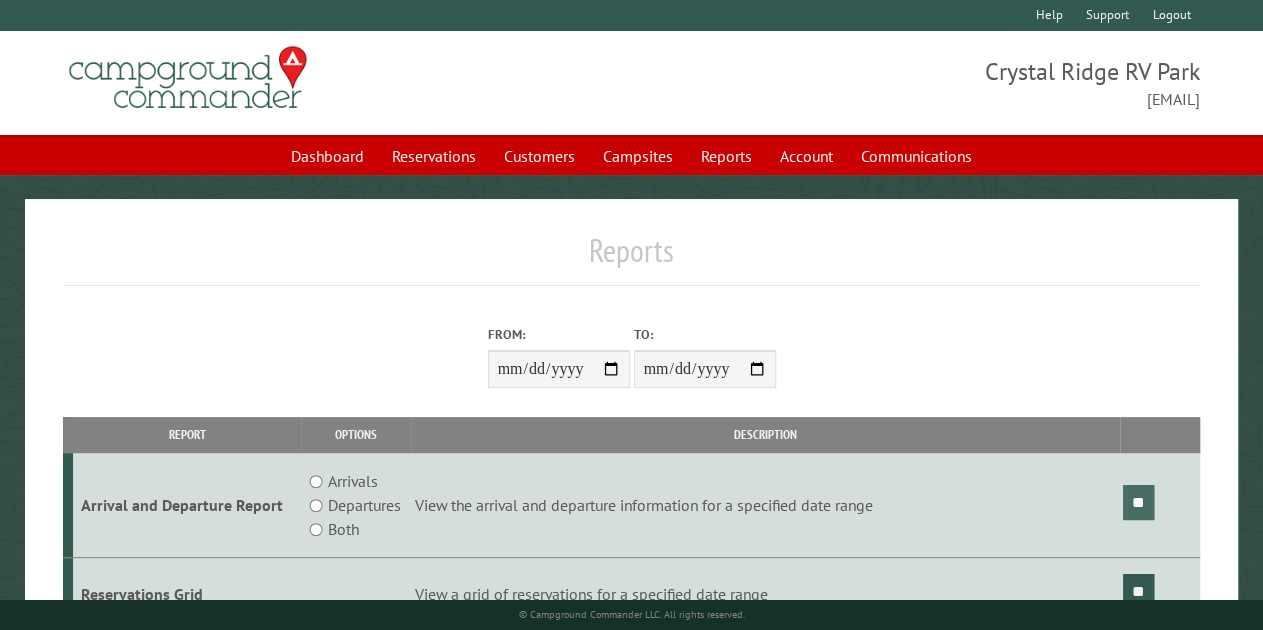 click on "**" at bounding box center (1138, 502) 